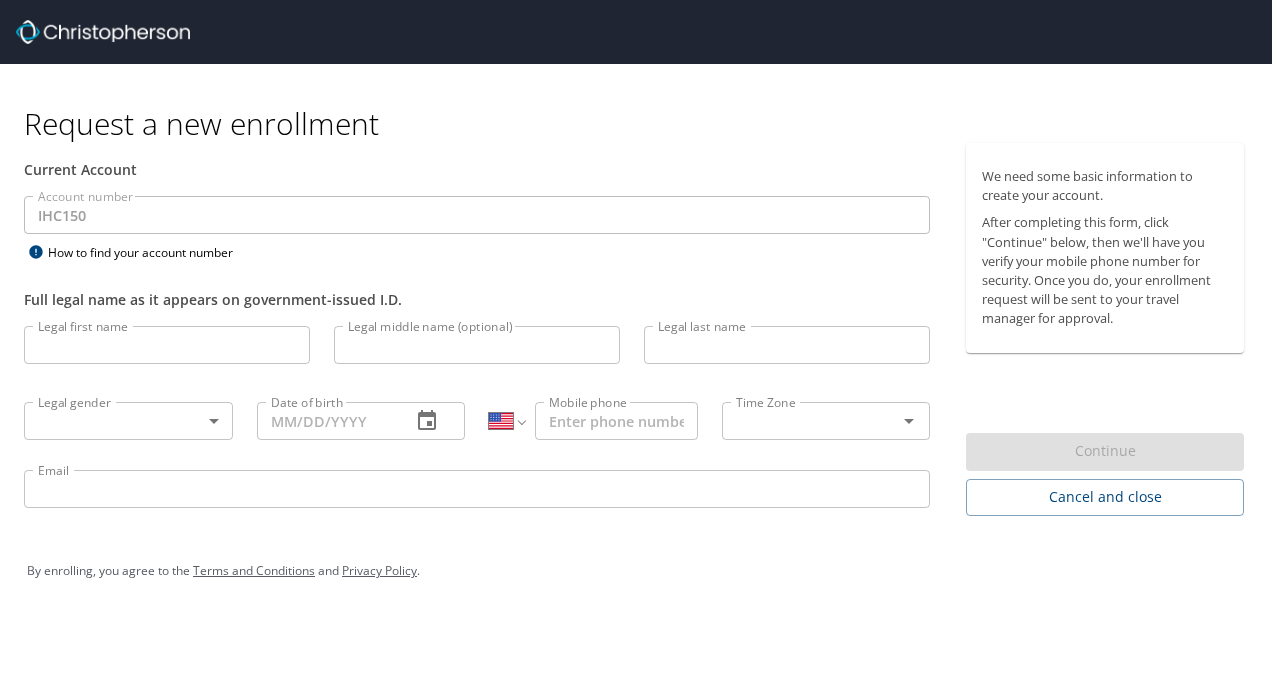 select on "US" 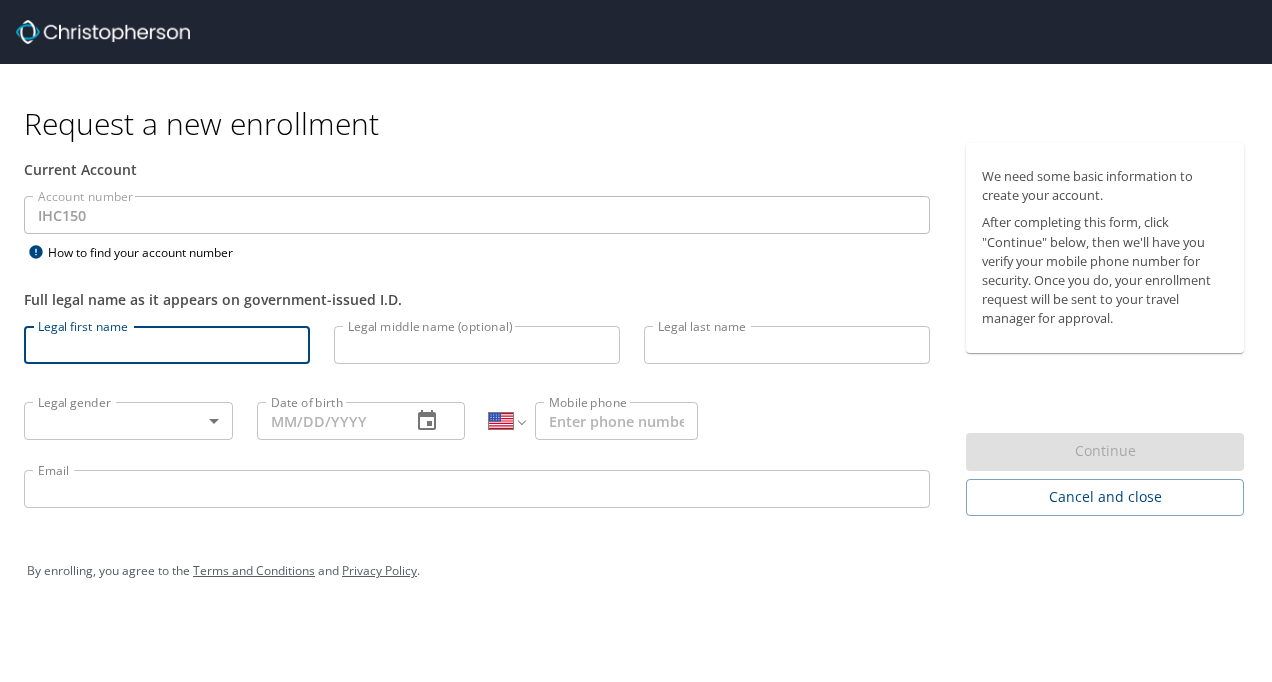 click on "Legal first name" at bounding box center [167, 345] 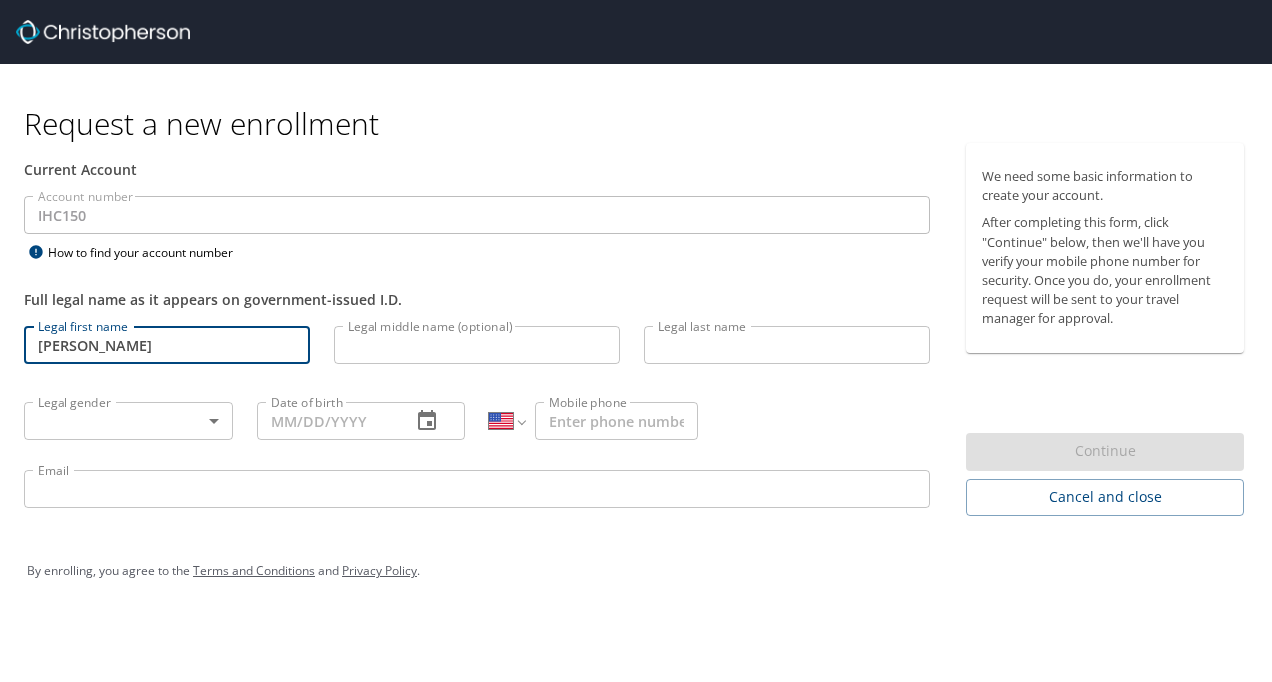 type on "Beaver" 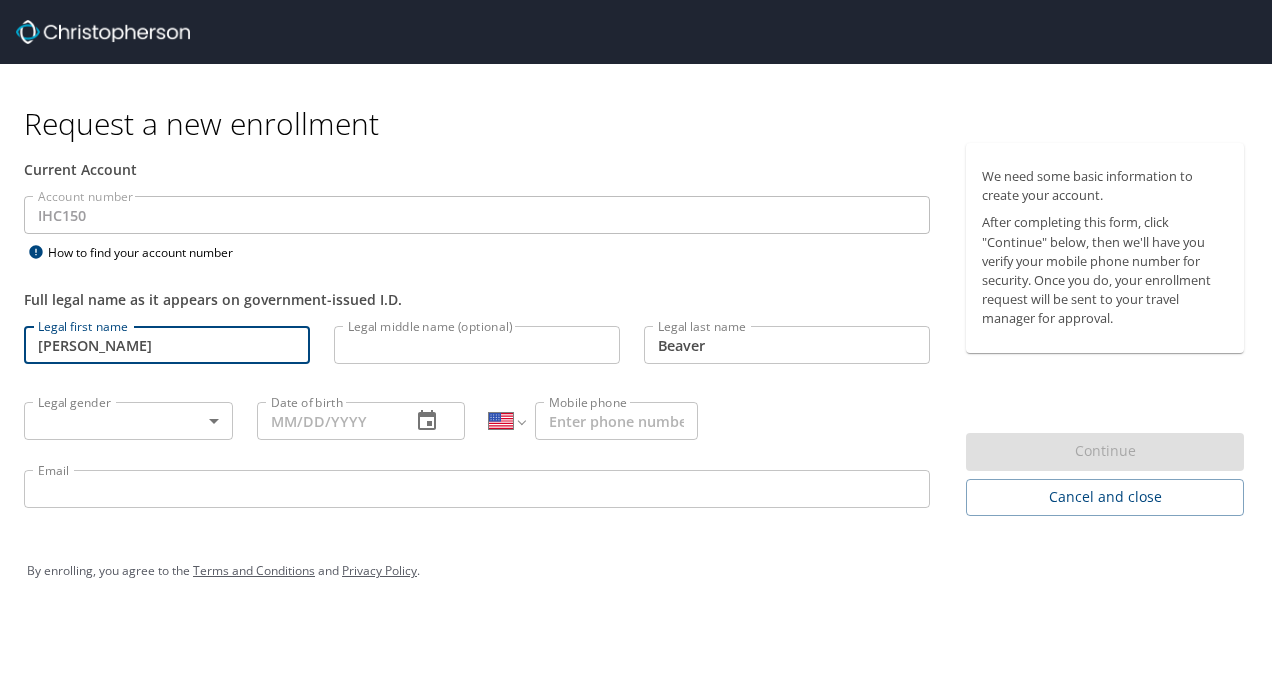 type on "[PHONE_NUMBER]" 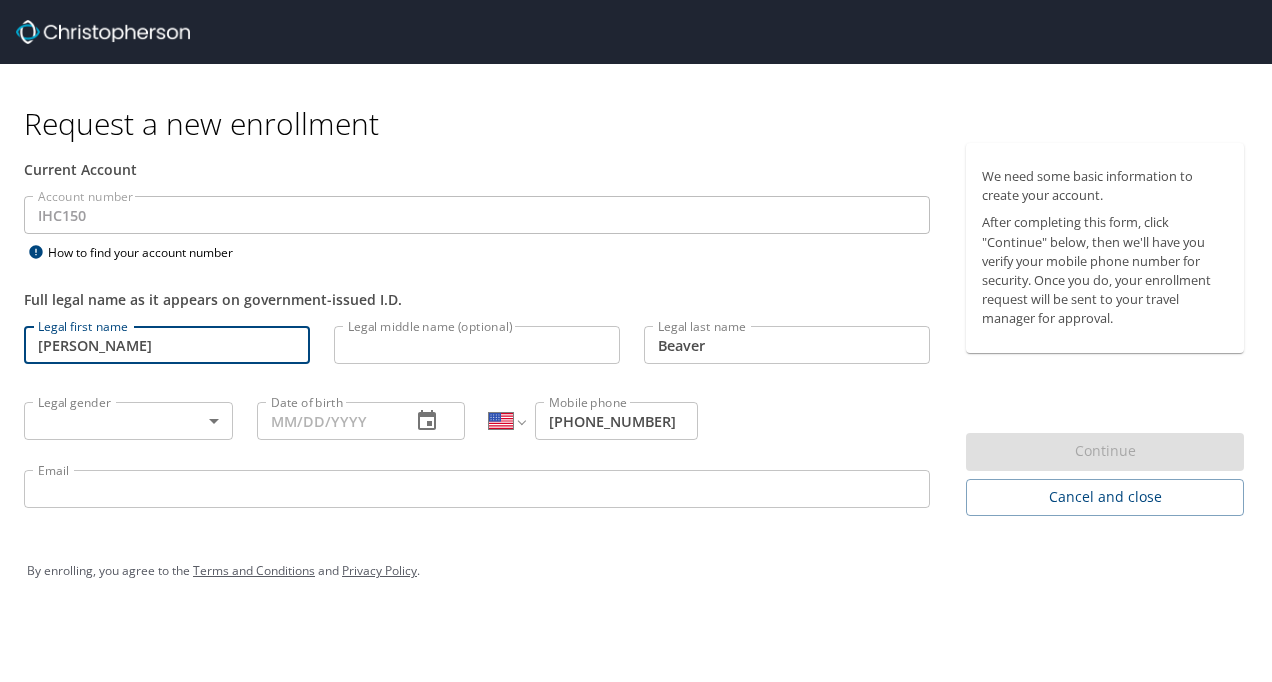 type on "[EMAIL_ADDRESS][DOMAIN_NAME]" 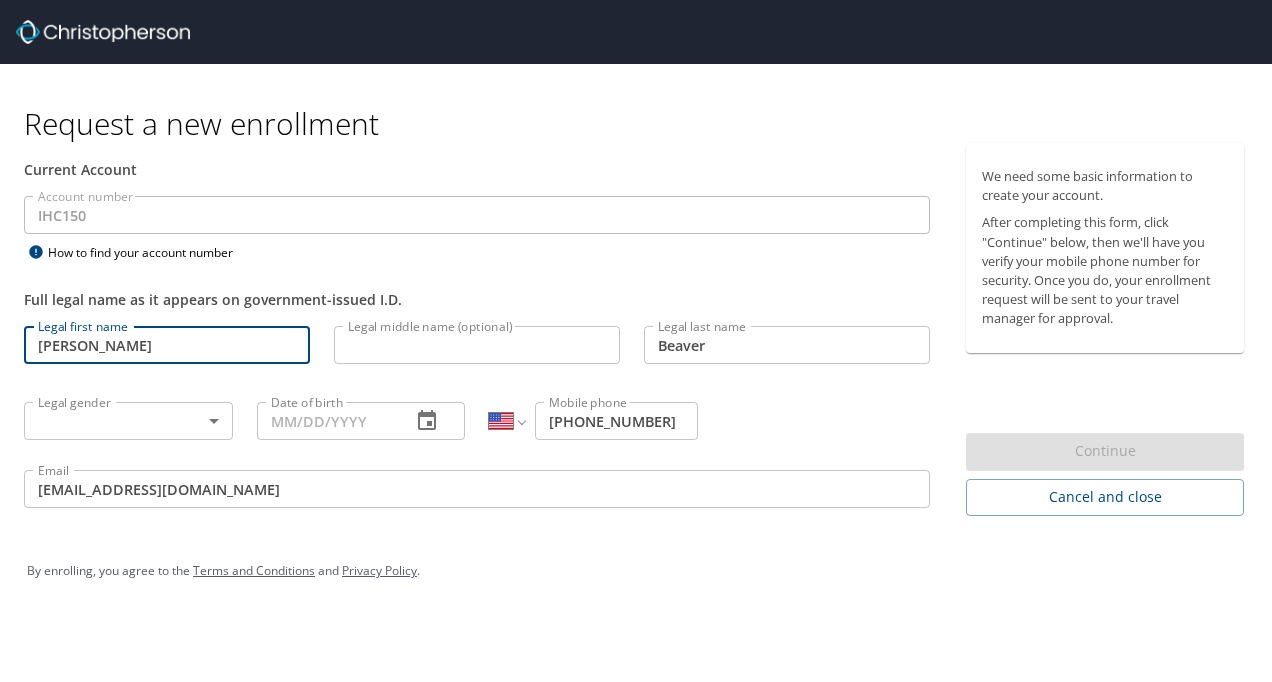click on "Request a new enrollment Current Account Account number IHC150 Account number  How to find your account number Full legal name as it appears on government-issued I.D. Legal first name Kendra Legal first name Legal middle name (optional) Legal middle name (optional) Legal last name Beaver Legal last name Legal gender ​ Legal gender Date of birth Date of birth International Afghanistan Åland Islands Albania Algeria American Samoa Andorra Angola Anguilla Antigua and Barbuda Argentina Armenia Aruba Ascension Island Australia Austria Azerbaijan Bahamas Bahrain Bangladesh Barbados Belarus Belgium Belize Benin Bermuda Bhutan Bolivia Bonaire, Sint Eustatius and Saba Bosnia and Herzegovina Botswana Brazil British Indian Ocean Territory Brunei Darussalam Bulgaria Burkina Faso Burma Burundi Cambodia Cameroon Canada Cape Verde Cayman Islands Central African Republic Chad Chile China Christmas Island Cocos (Keeling) Islands Colombia Comoros Congo Congo, Democratic Republic of the Cook Islands Costa Rica Cote d'Ivoire" at bounding box center [636, 341] 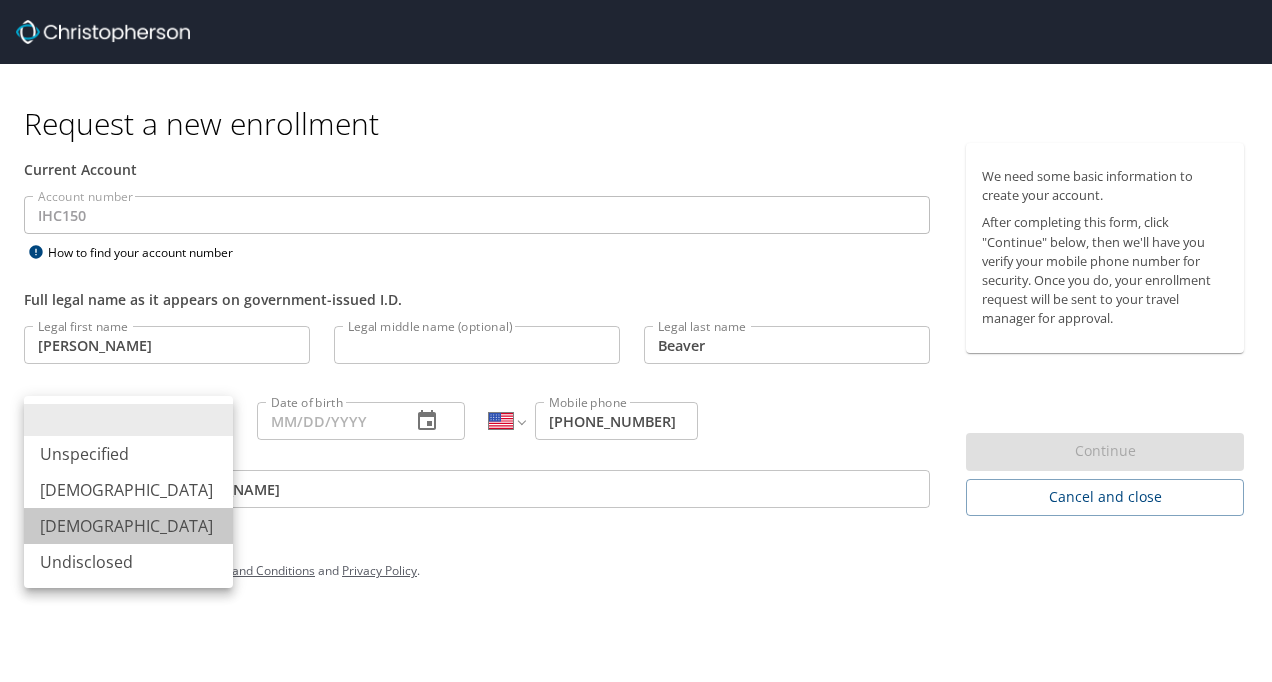 click on "Female" at bounding box center [128, 526] 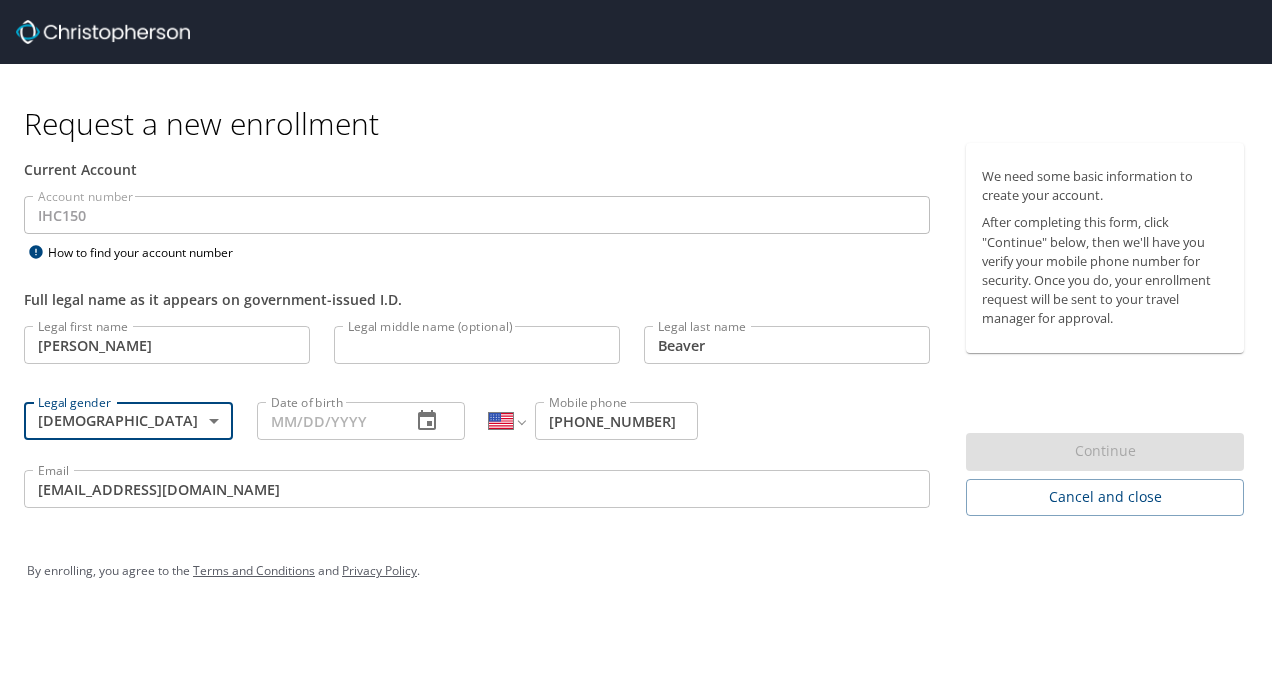 click on "Date of birth" at bounding box center (326, 421) 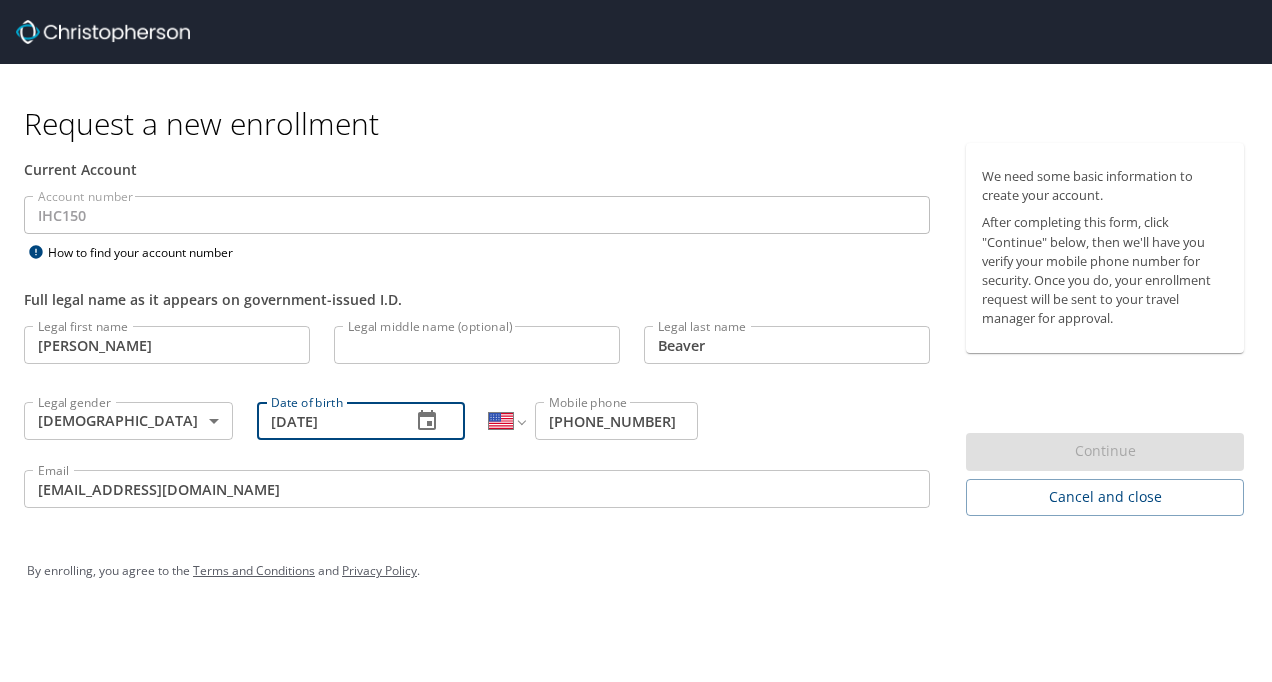 type on "05/28/1997" 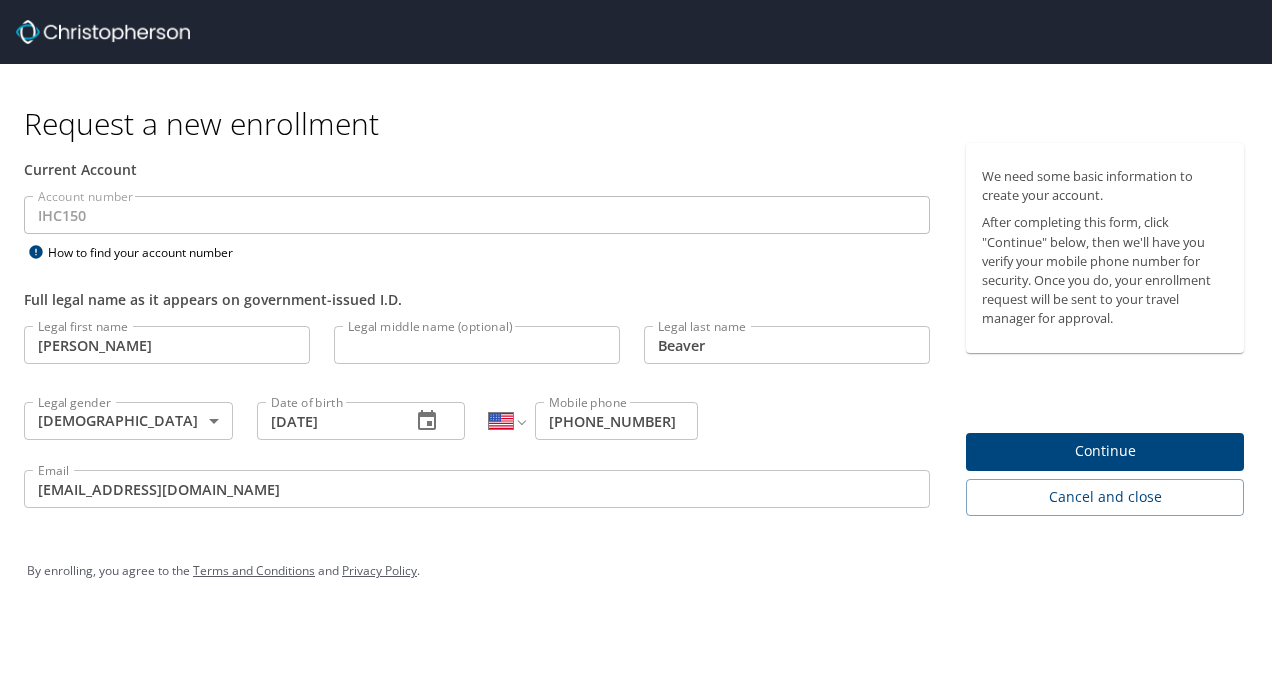 click on "By enrolling, you agree to the   Terms and Conditions   and   Privacy Policy ." at bounding box center [636, 571] 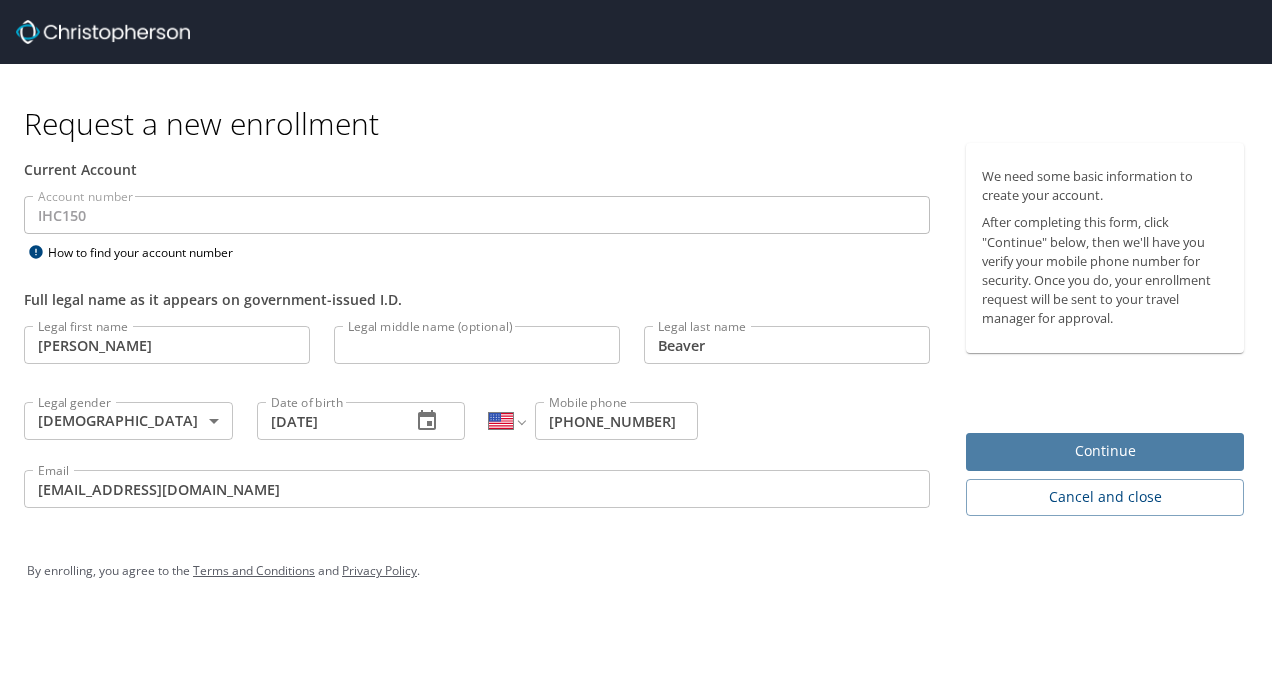 click on "Continue" at bounding box center (1105, 451) 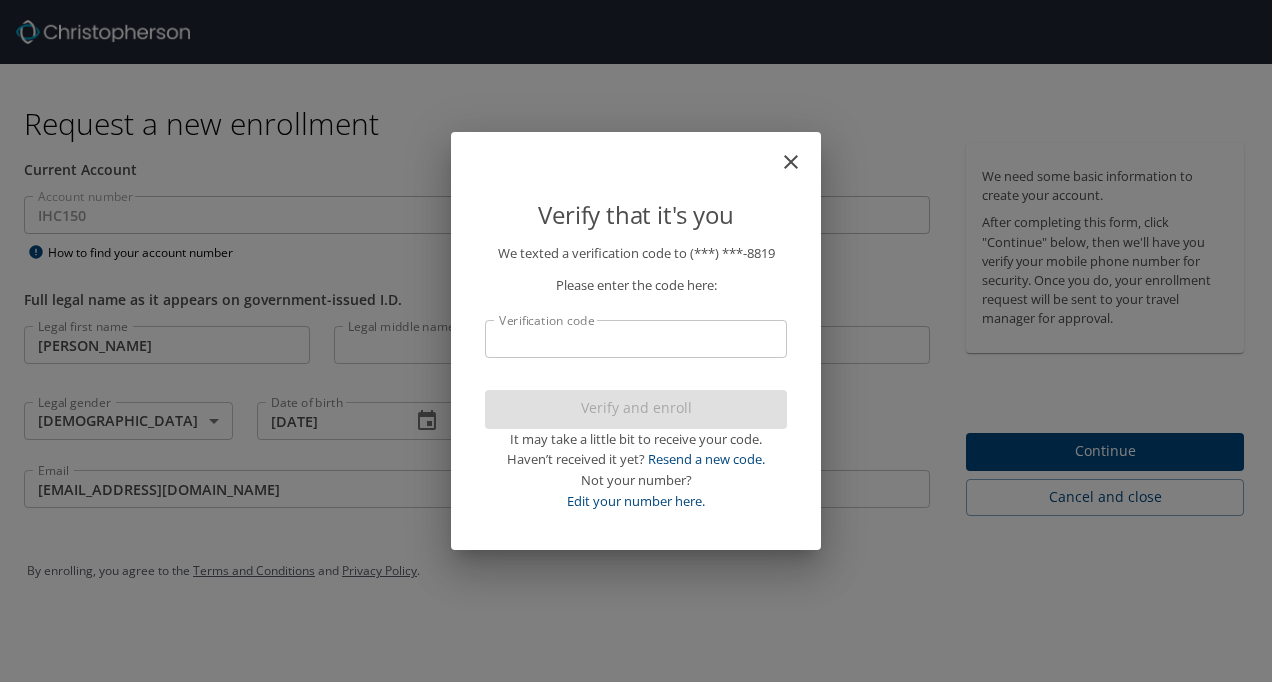 click on "Verification code" at bounding box center (636, 339) 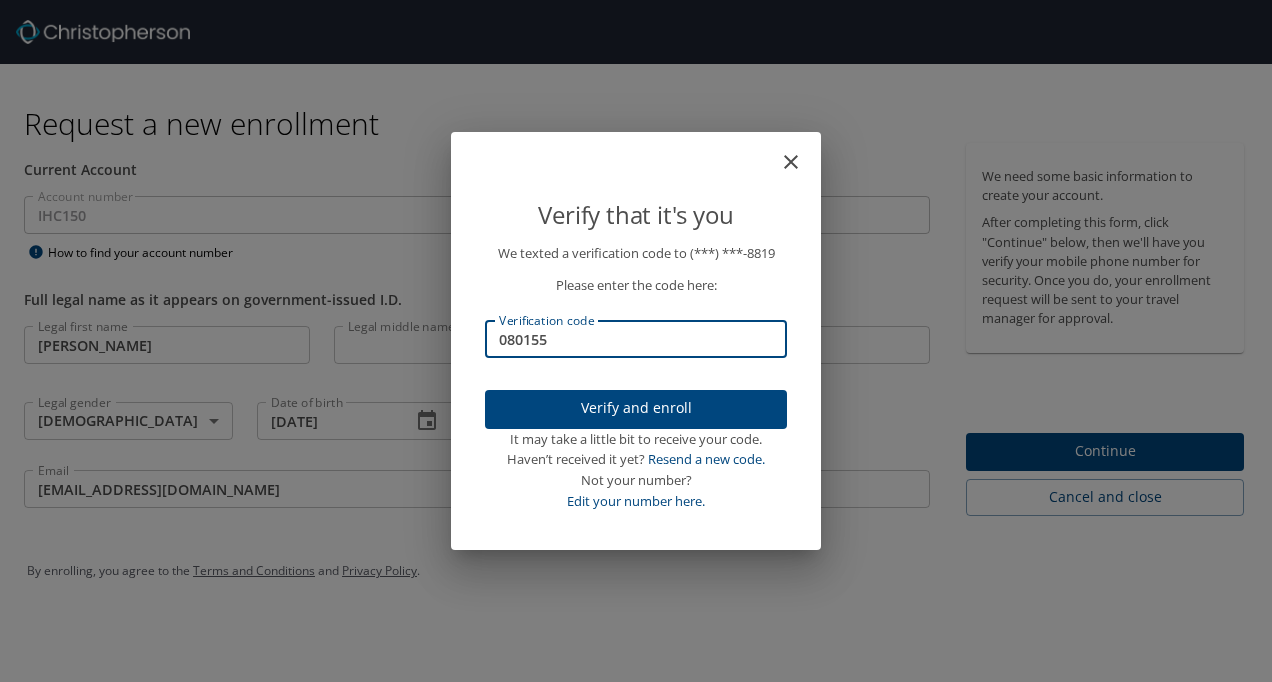 type on "080155" 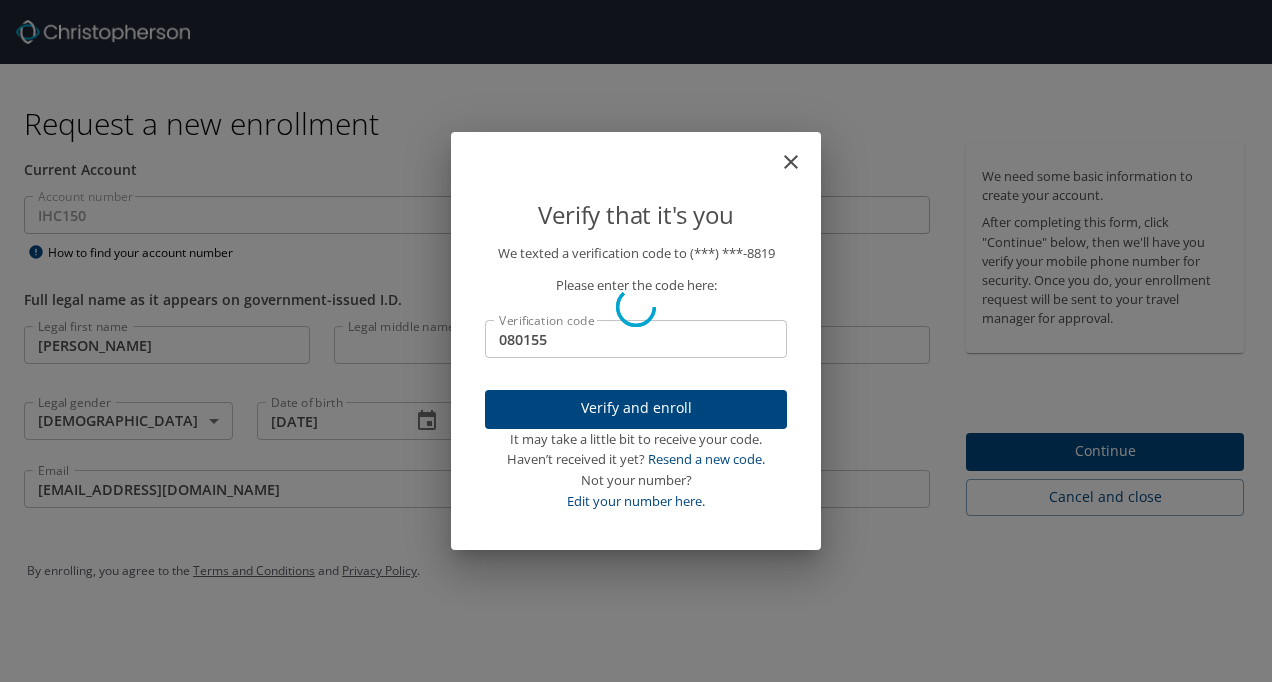 type 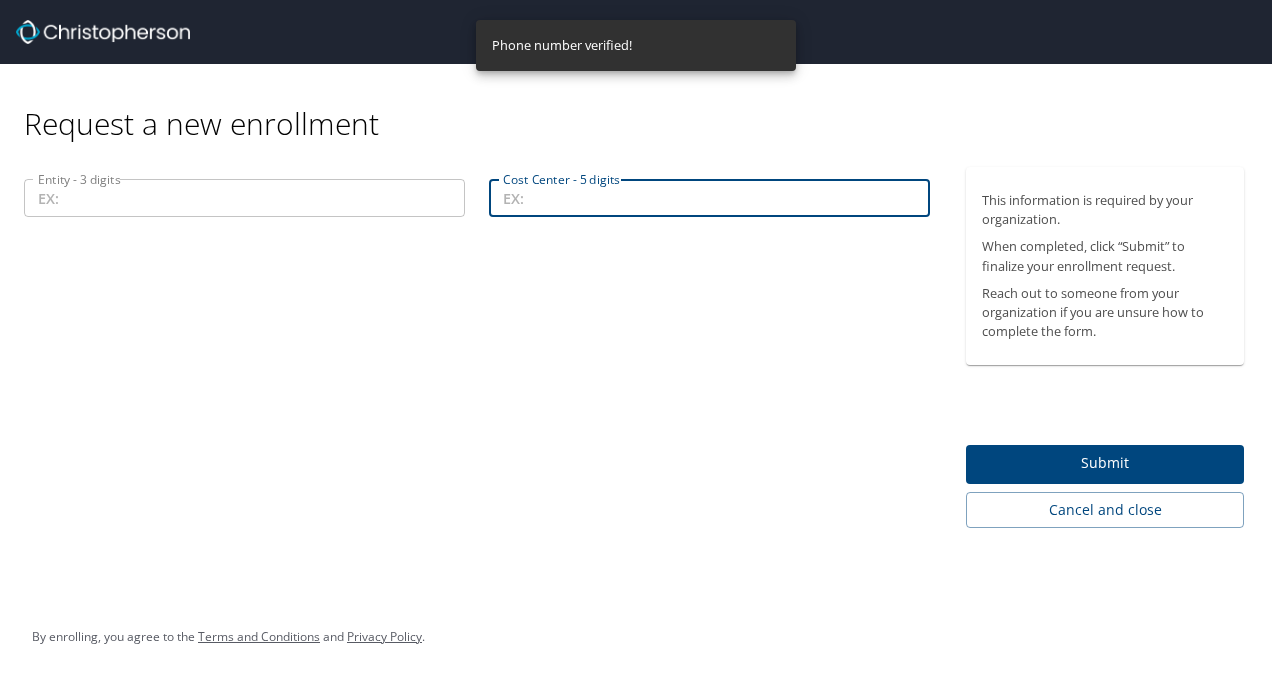 click on "Cost Center - 5 digits" at bounding box center (709, 198) 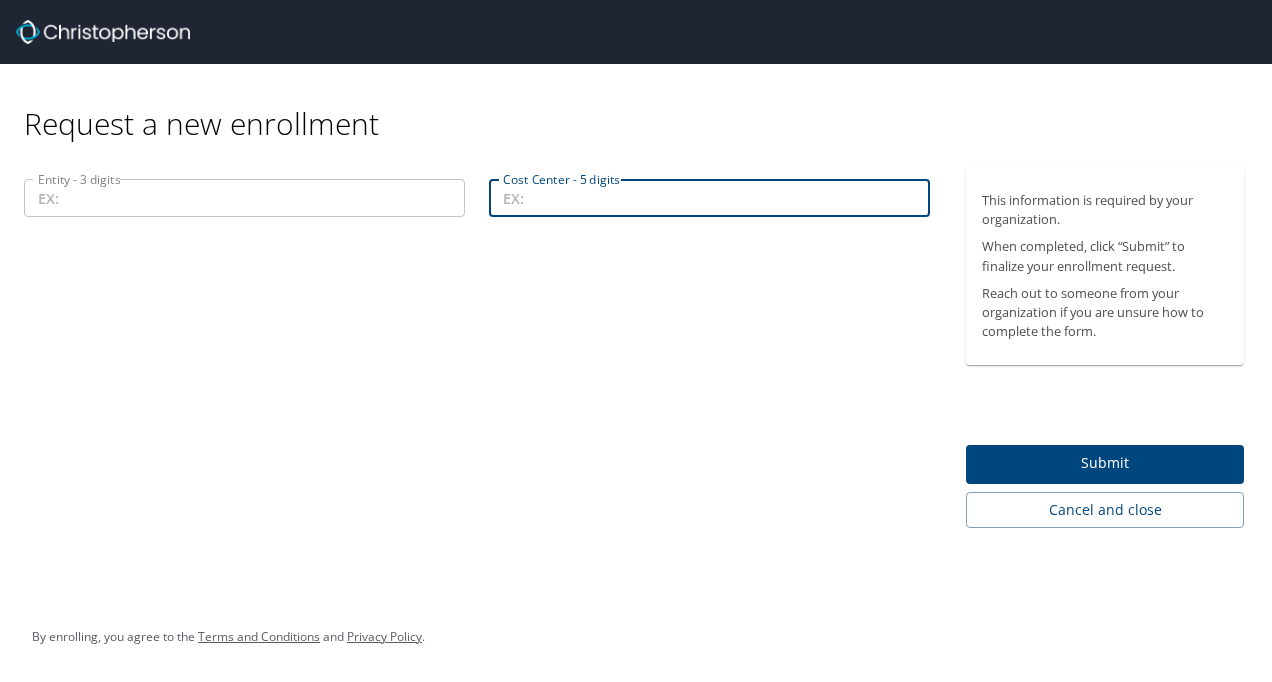 click on "Entity - 3 digits" at bounding box center (244, 198) 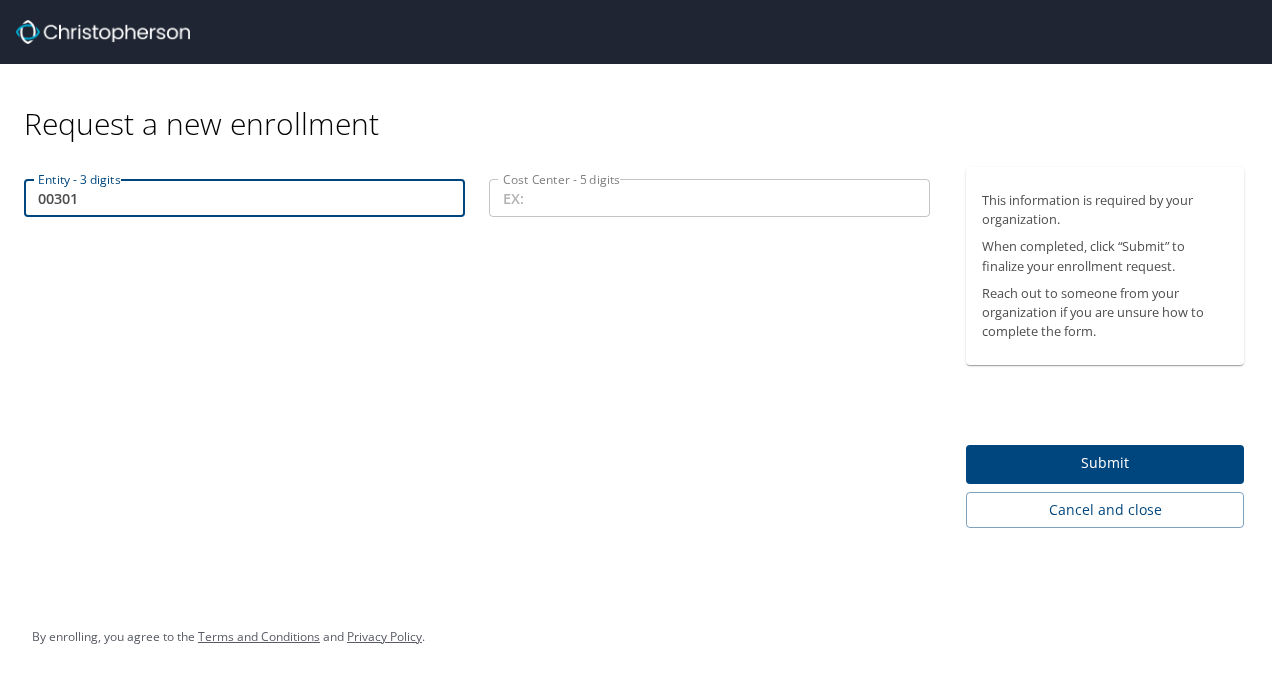 type on "00301" 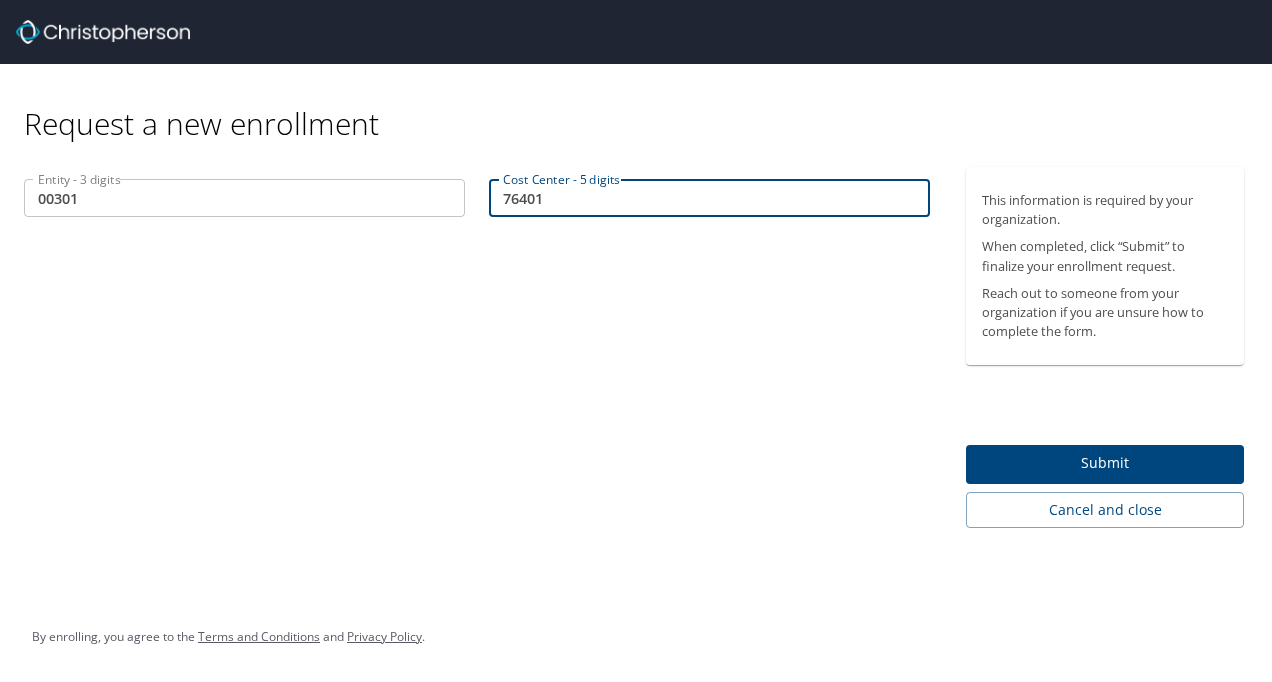 type on "76401" 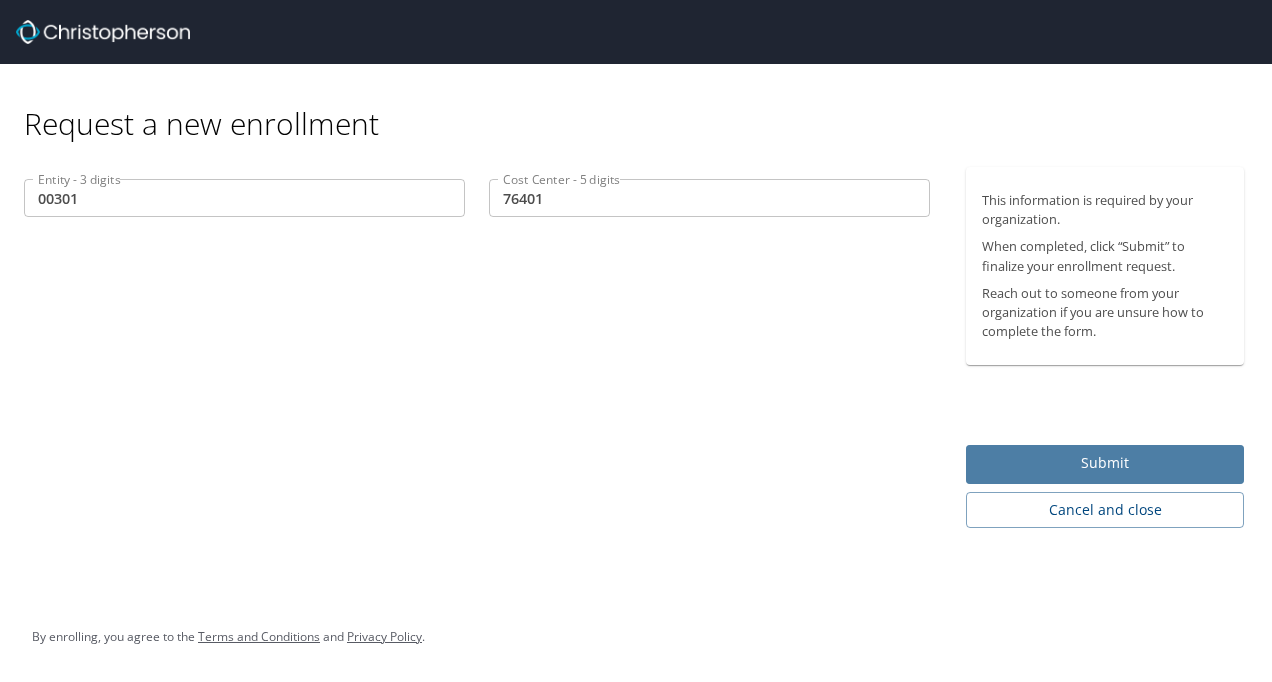 click on "Submit" at bounding box center (1105, 463) 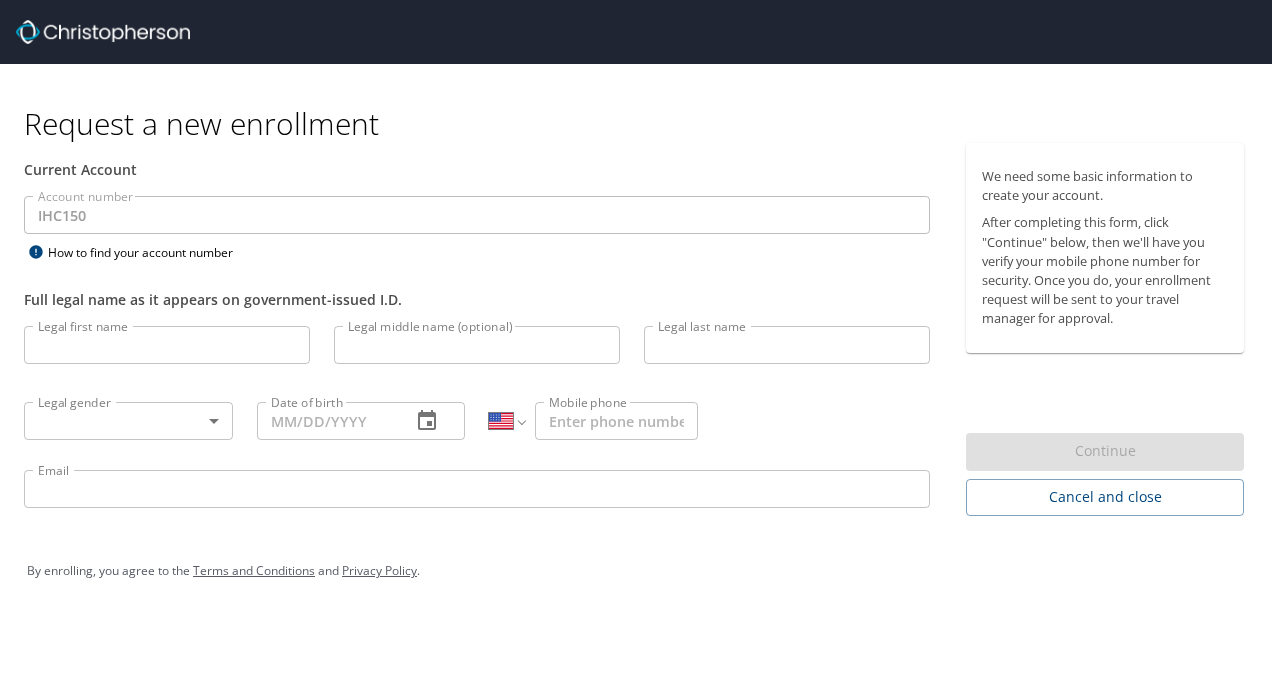 select on "US" 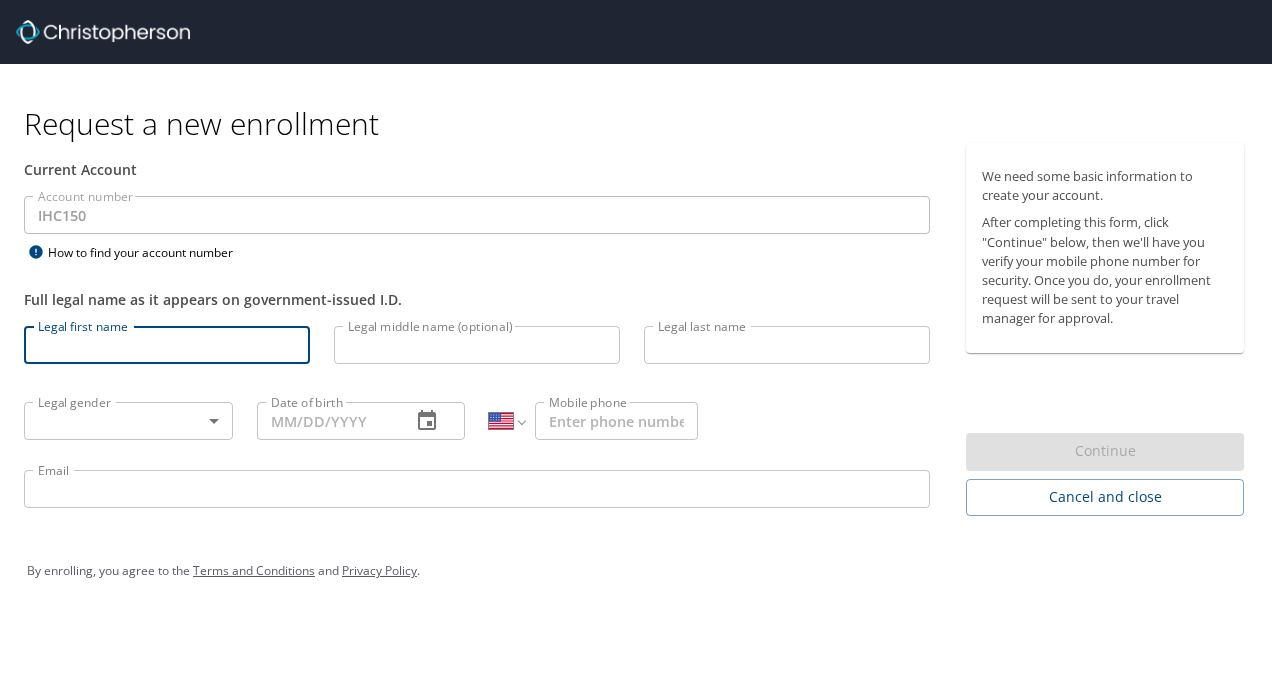 click on "Legal first name" at bounding box center (167, 345) 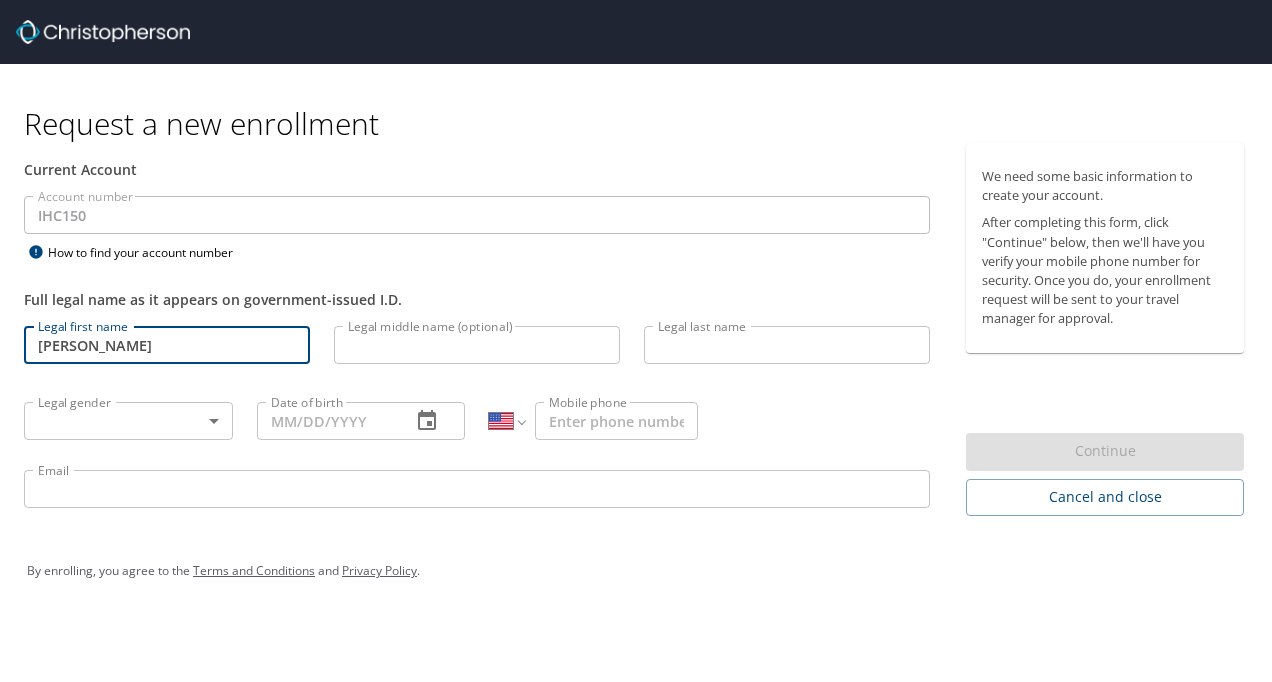 type on "Beaver" 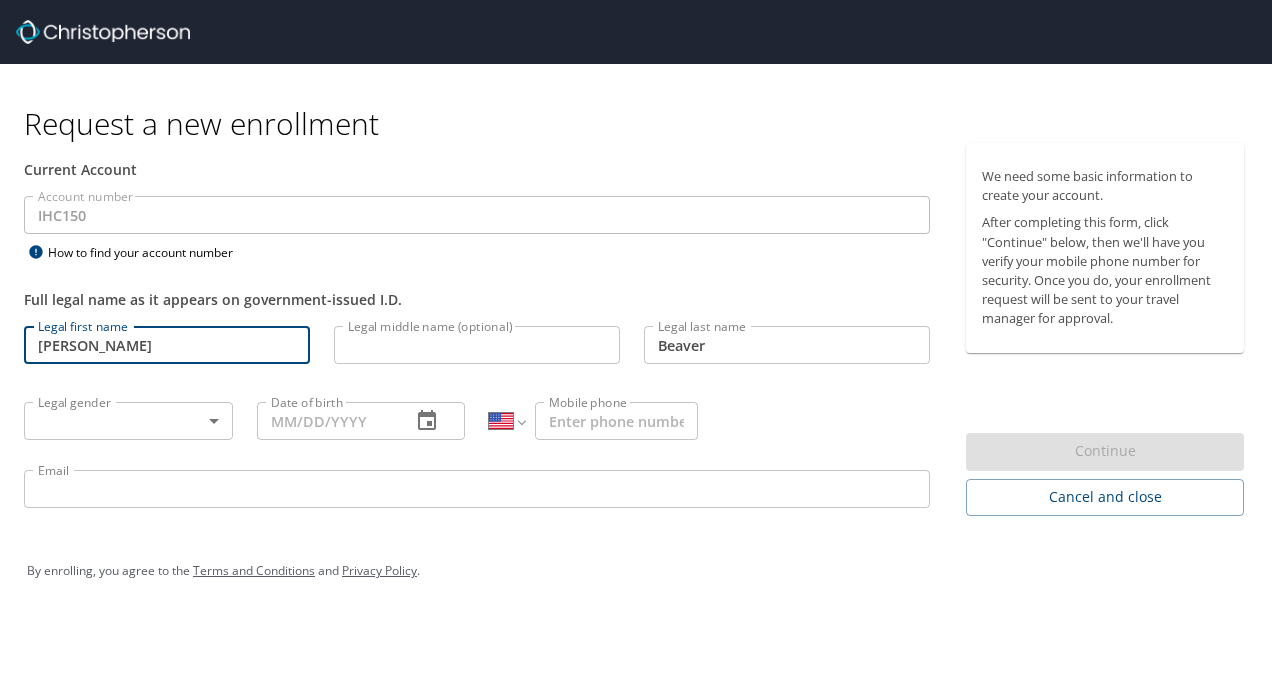 type on "Female" 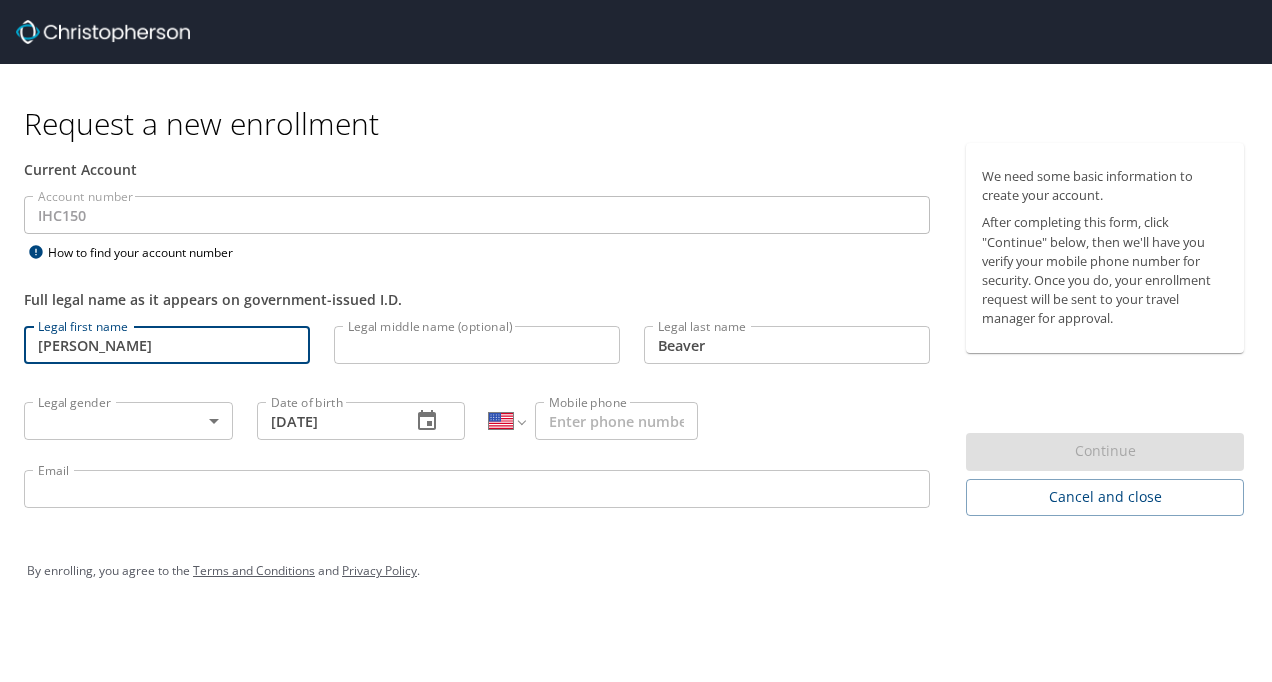 type on "1 (720) 833-8819" 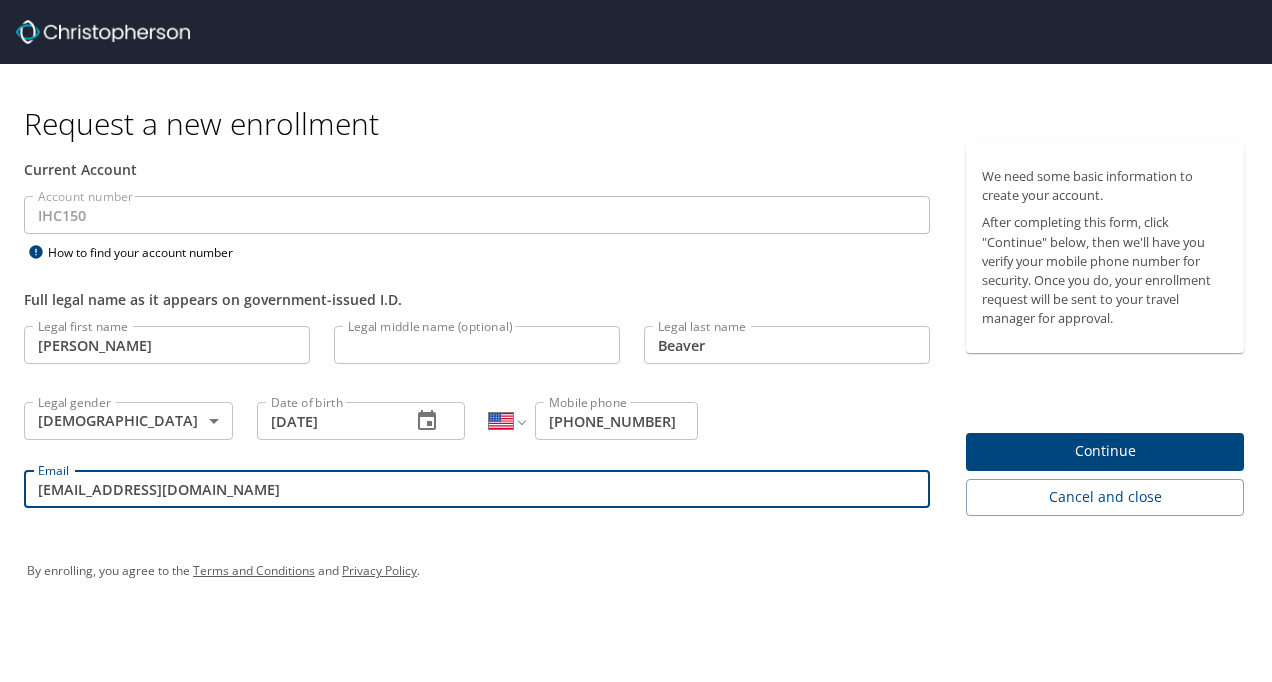 drag, startPoint x: 301, startPoint y: 505, endPoint x: 0, endPoint y: 512, distance: 301.0814 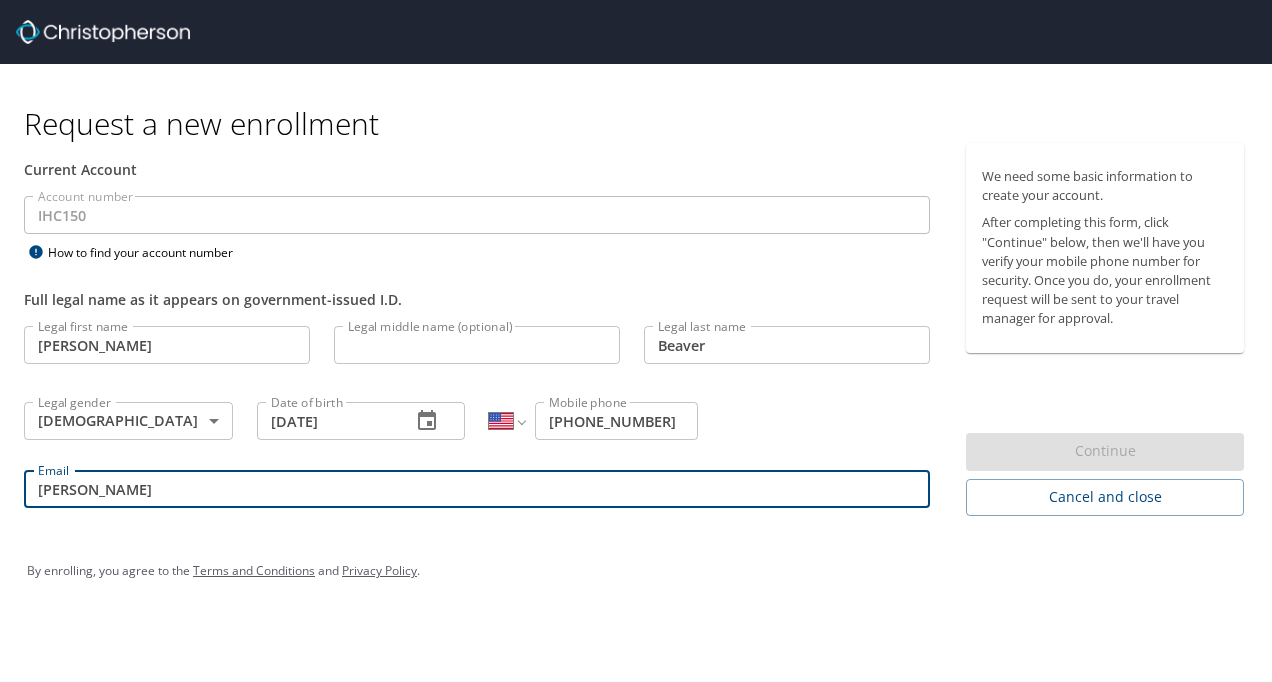 type on "KENDRA.BEAVER@IMAIL.ORG" 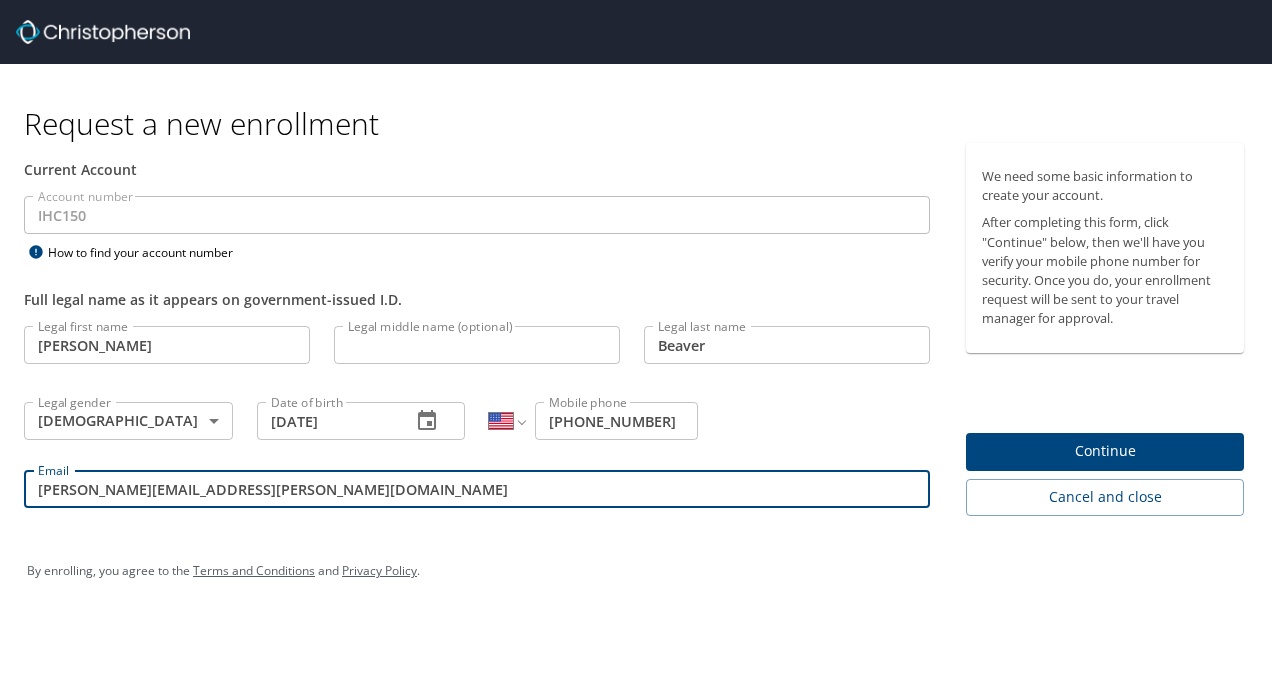 click on "Continue" at bounding box center (1105, 451) 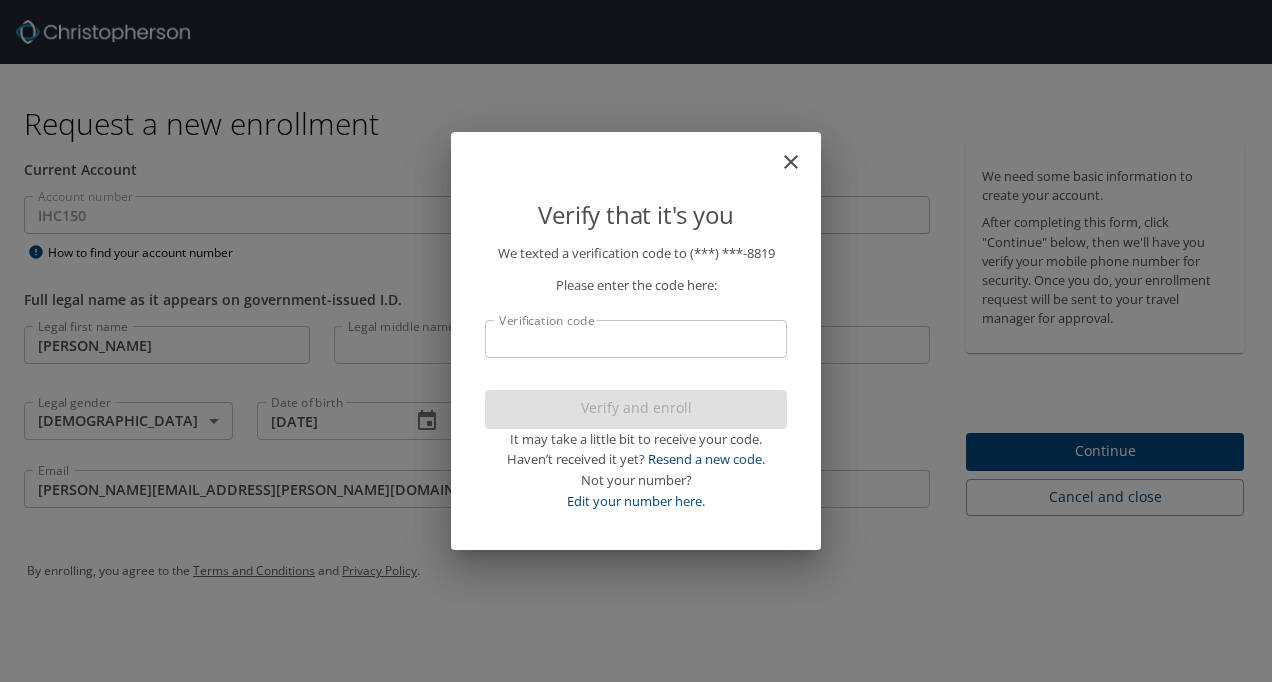 click on "Verification code" at bounding box center (636, 339) 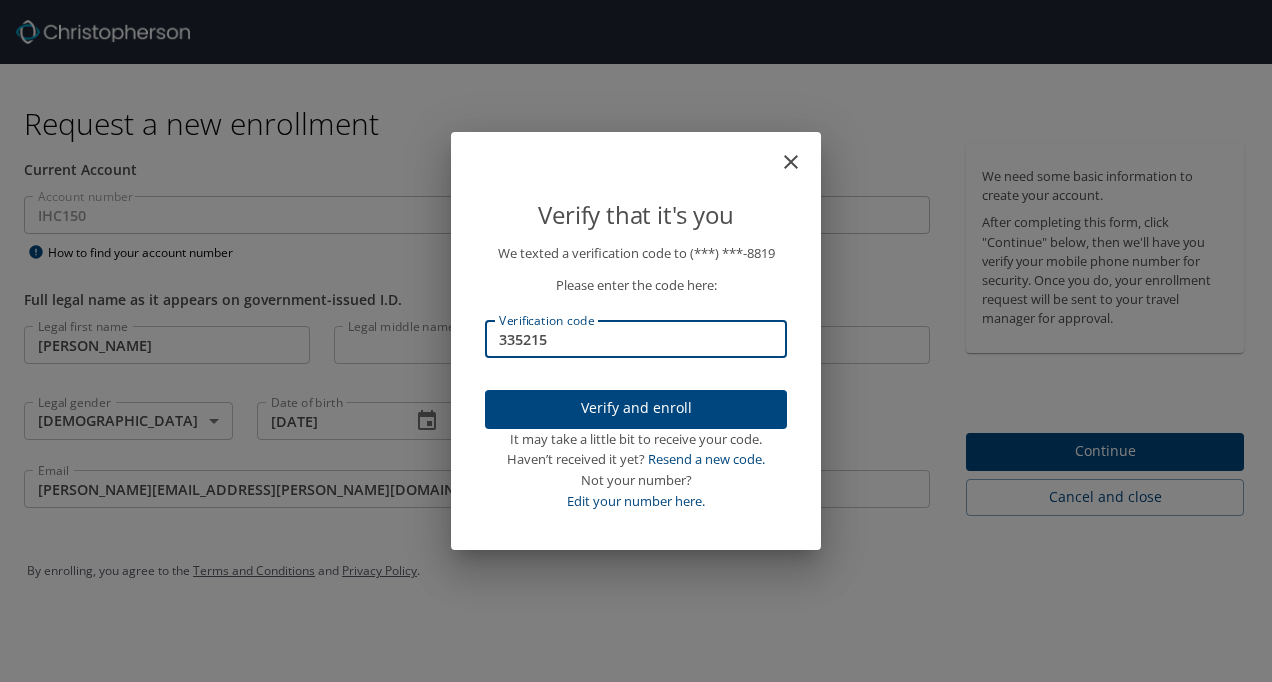 type on "335215" 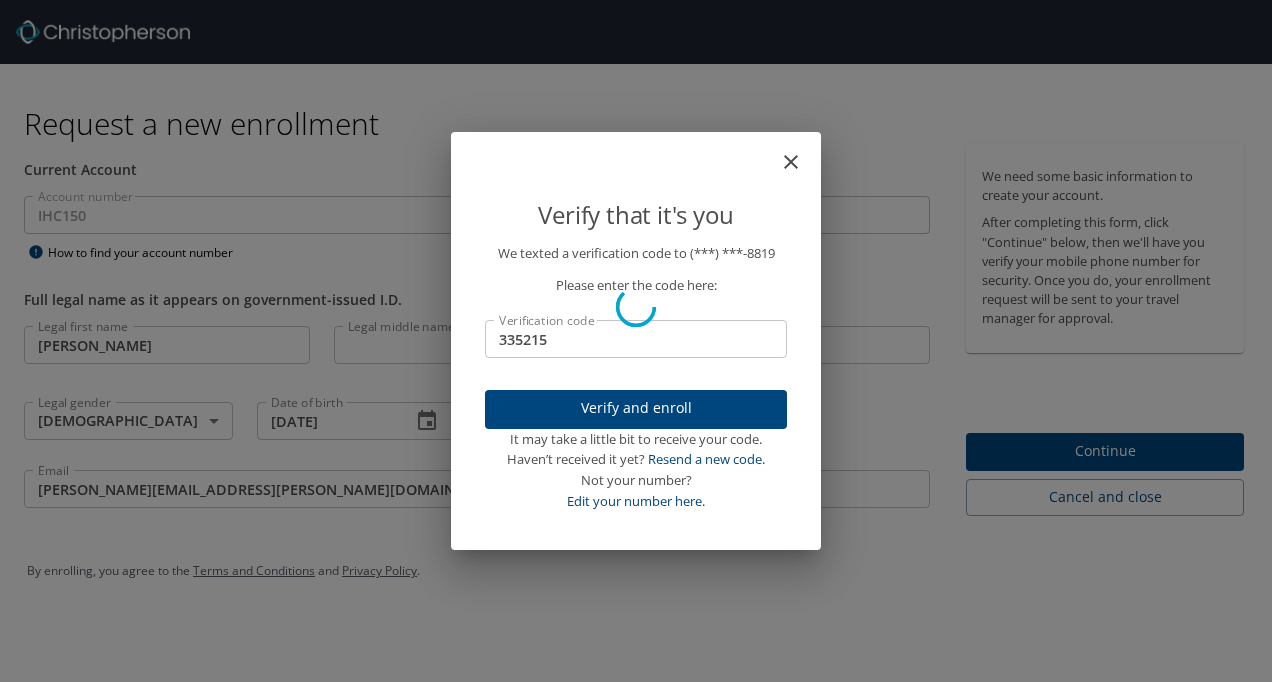 type 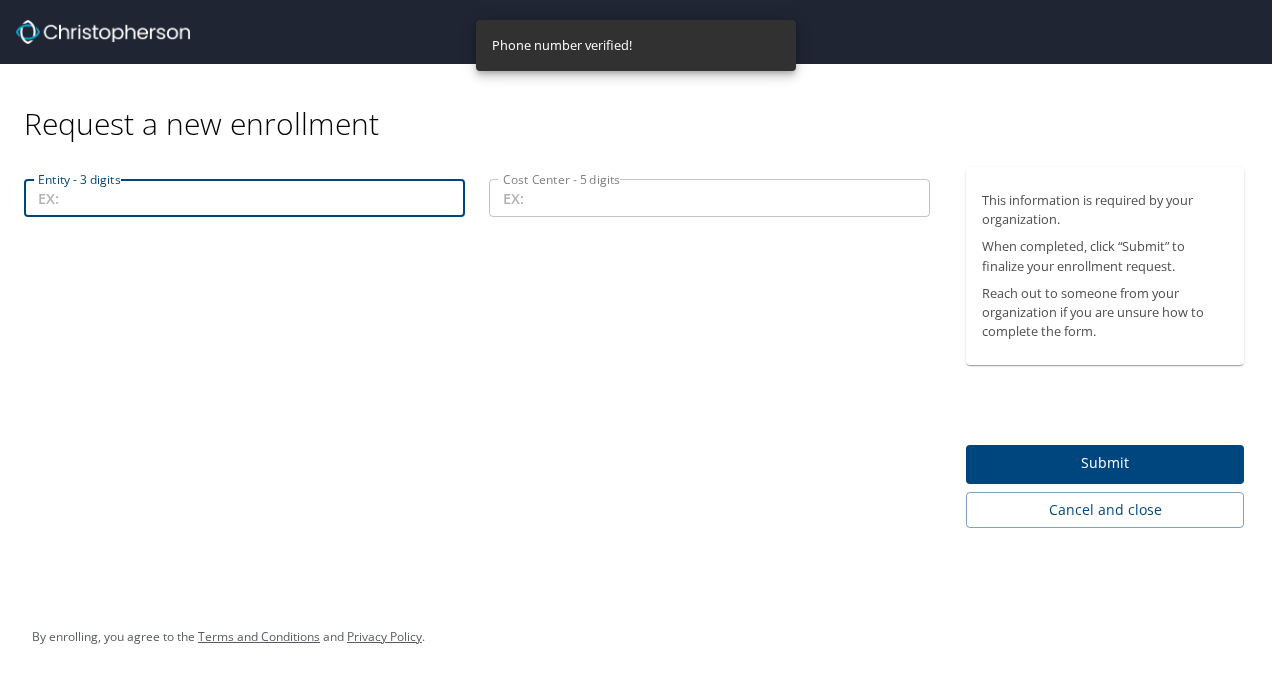 click on "Entity - 3 digits" at bounding box center (244, 198) 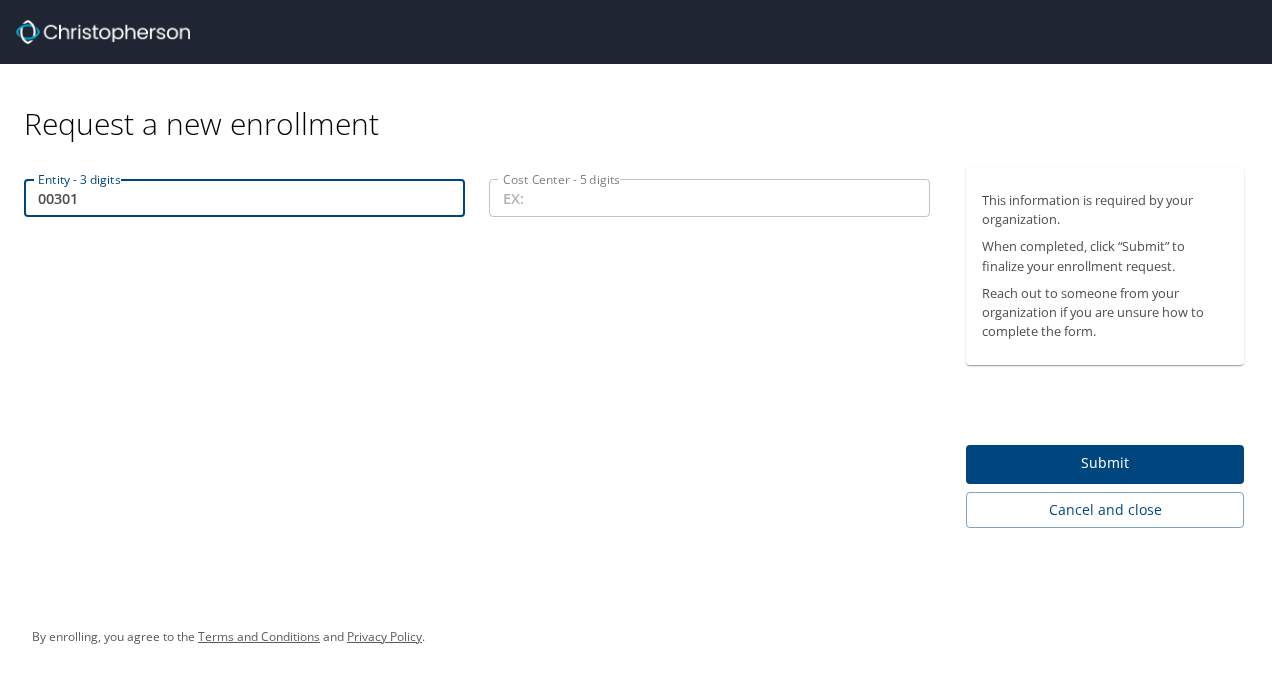 type on "00301" 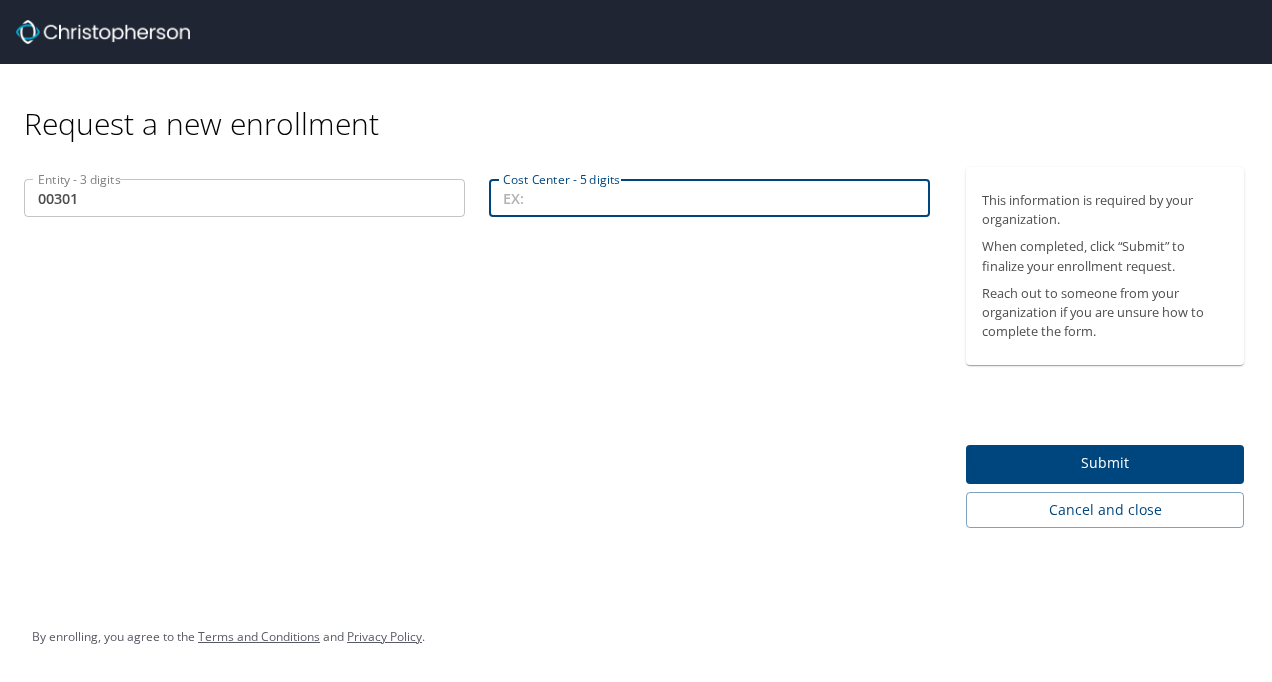 click on "Cost Center - 5 digits" at bounding box center [709, 198] 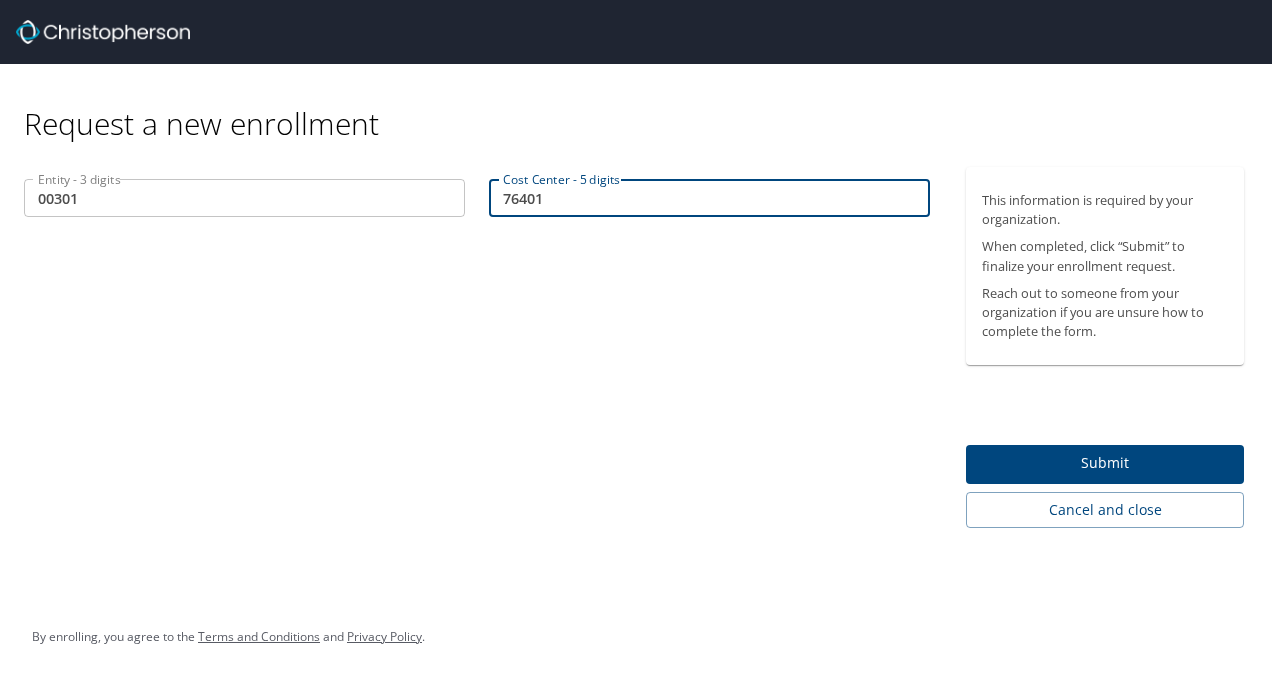 type on "76401" 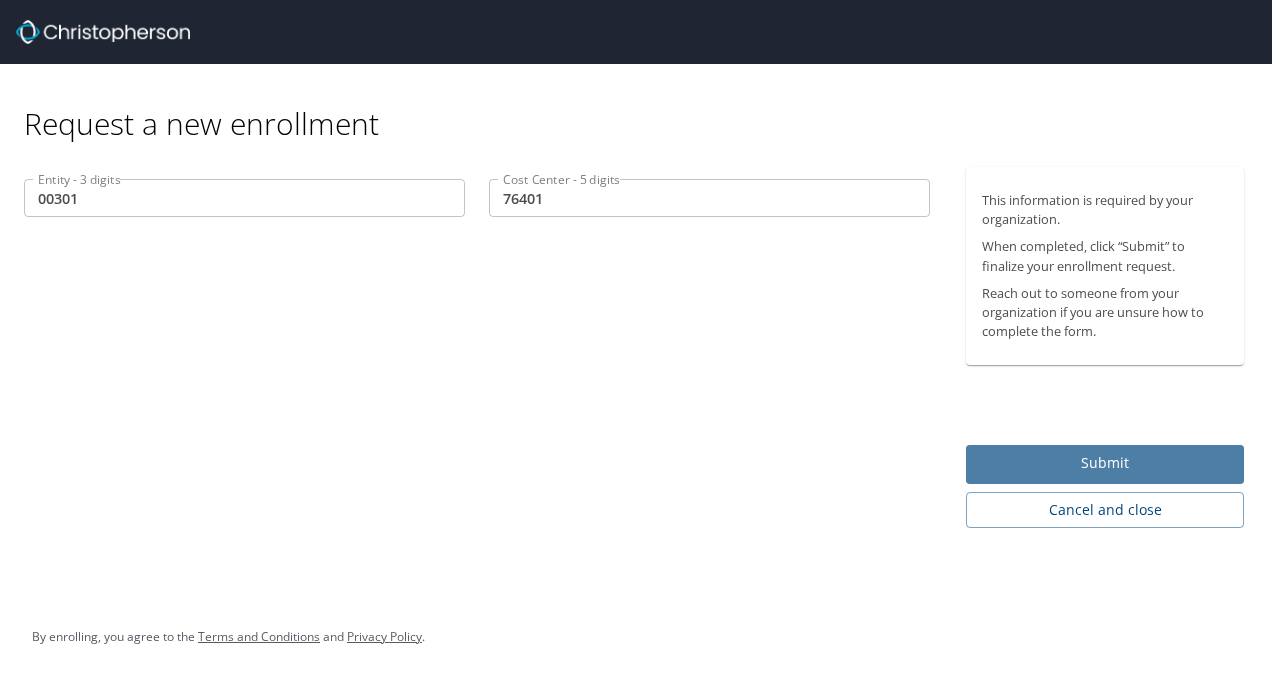 click on "Submit" at bounding box center (1105, 463) 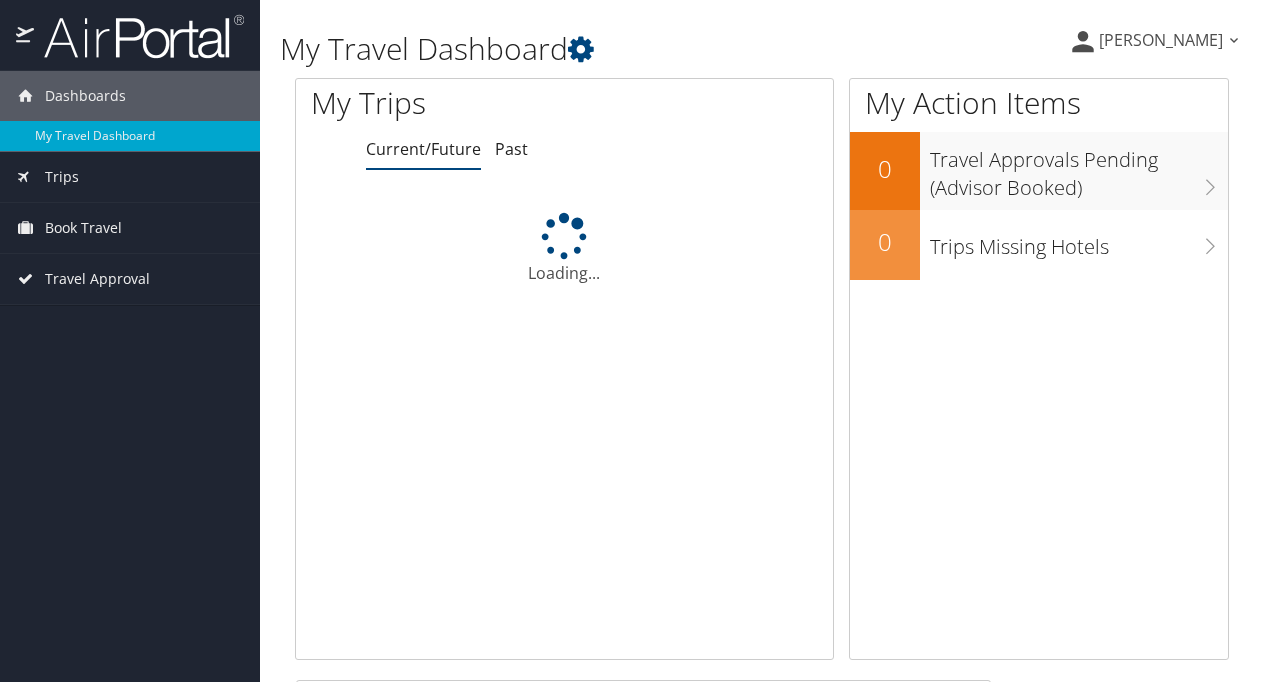 scroll, scrollTop: 0, scrollLeft: 0, axis: both 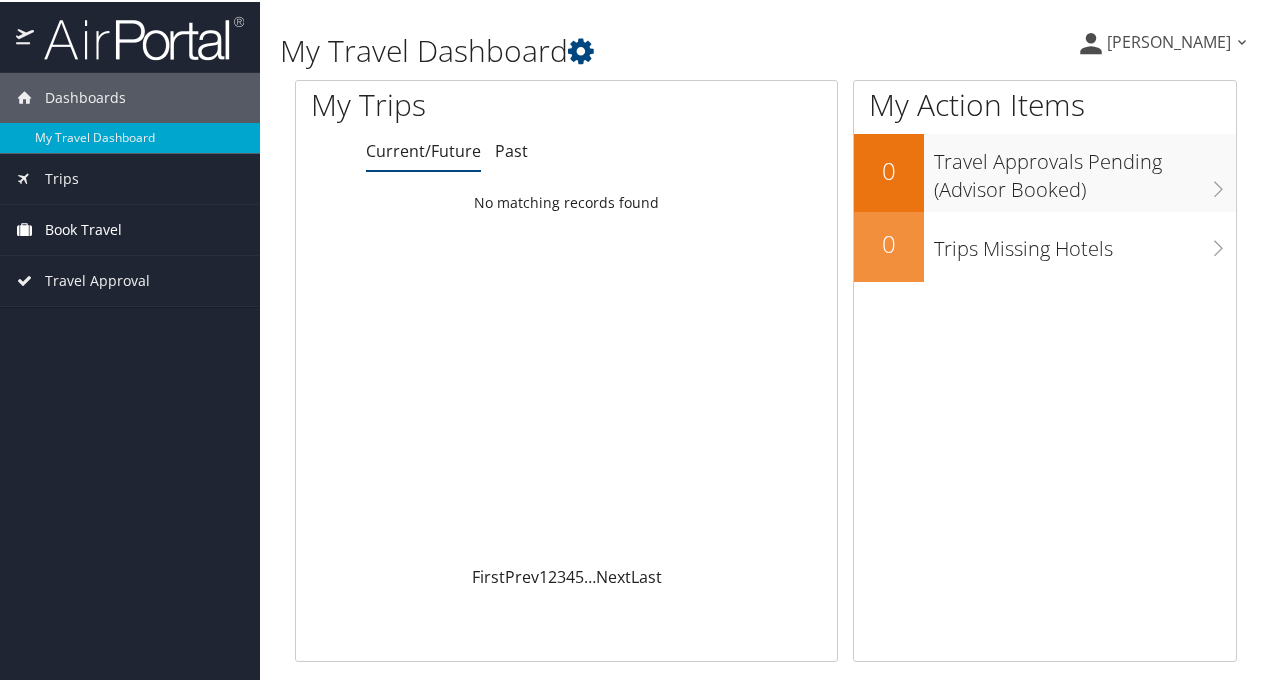 click on "Book Travel" at bounding box center (83, 228) 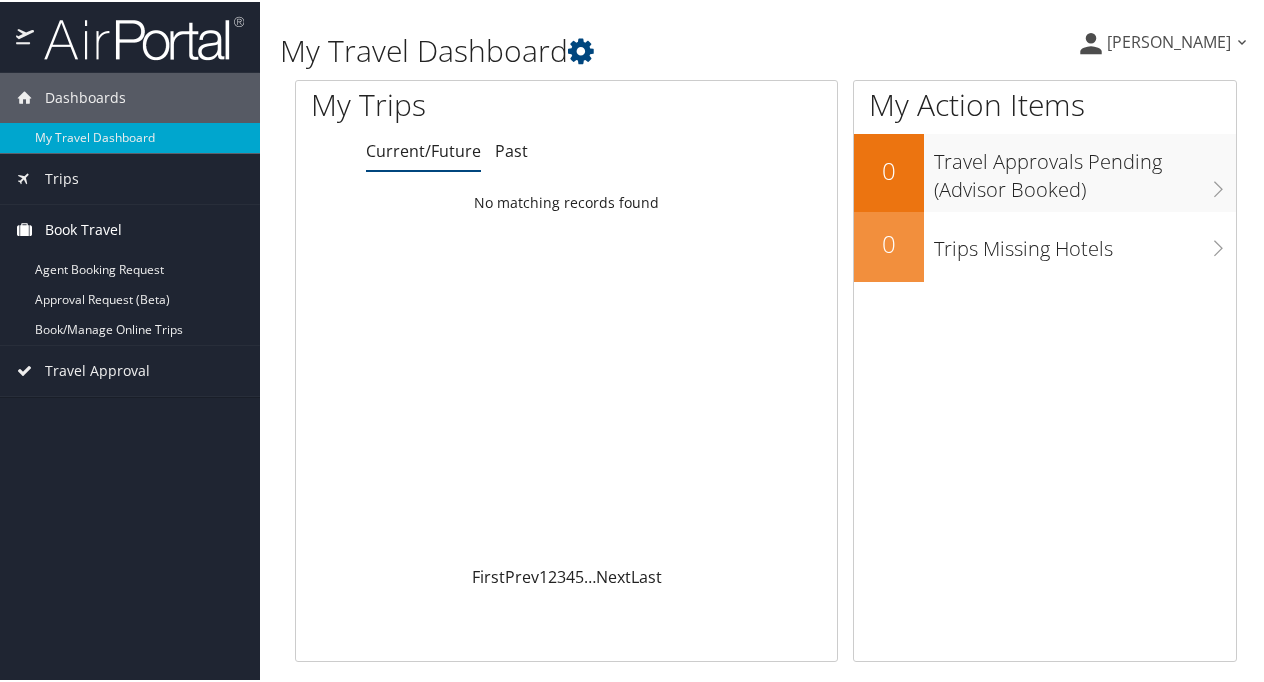 click on "Book Travel" at bounding box center (83, 228) 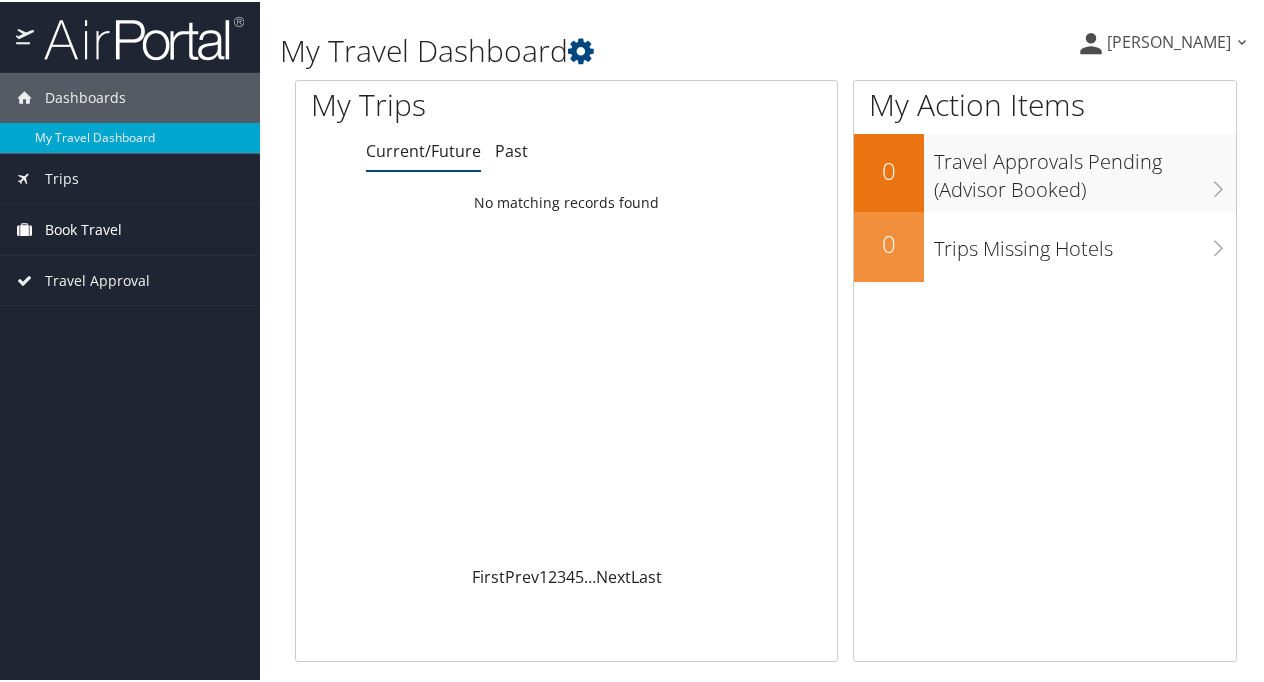 click on "Book Travel" at bounding box center [83, 228] 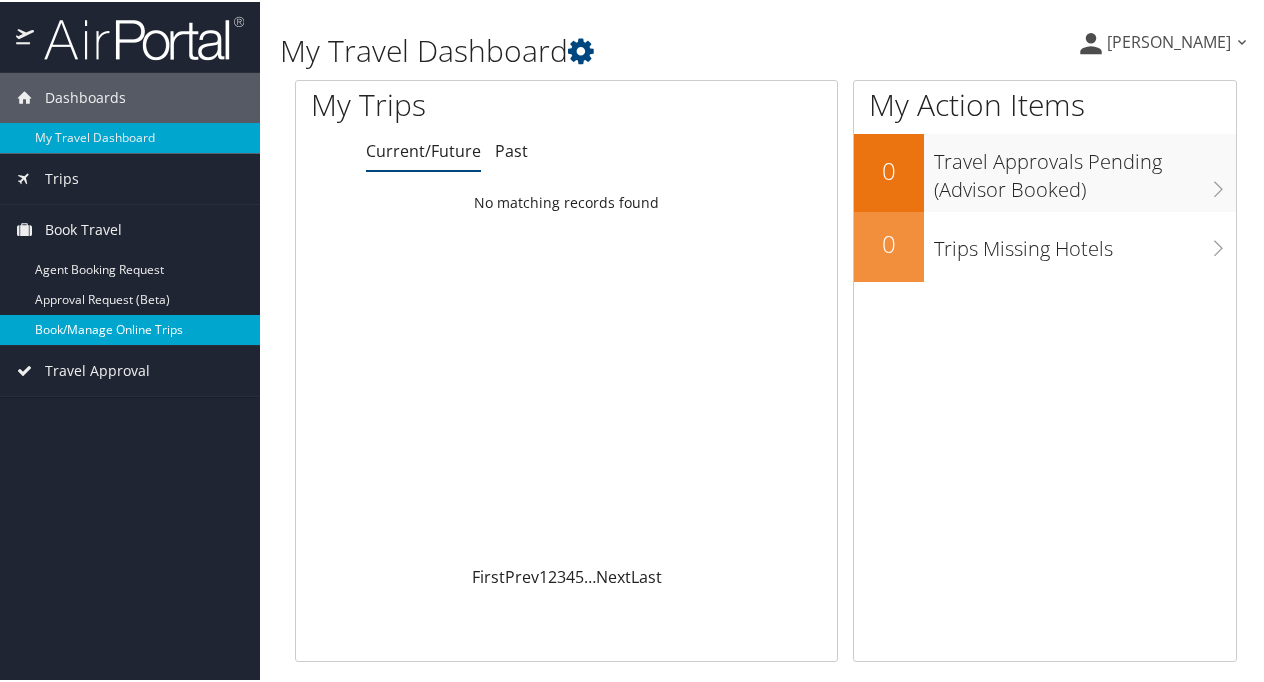 click on "Book/Manage Online Trips" at bounding box center [130, 328] 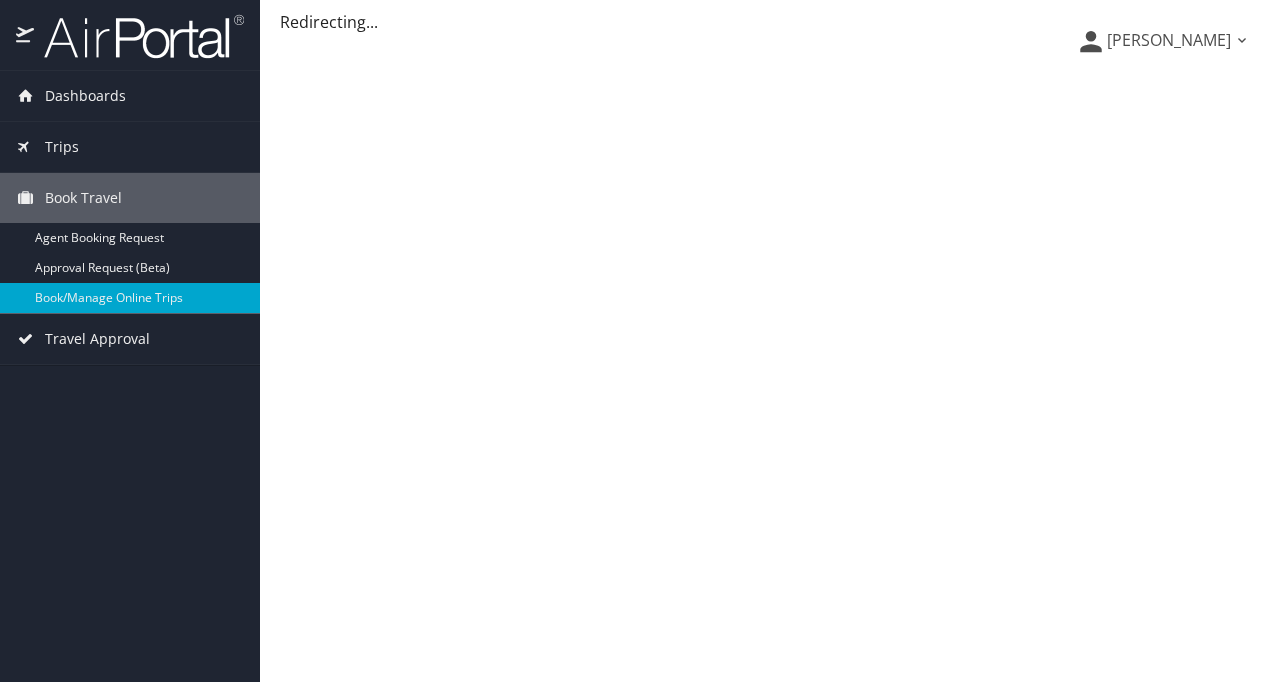 scroll, scrollTop: 0, scrollLeft: 0, axis: both 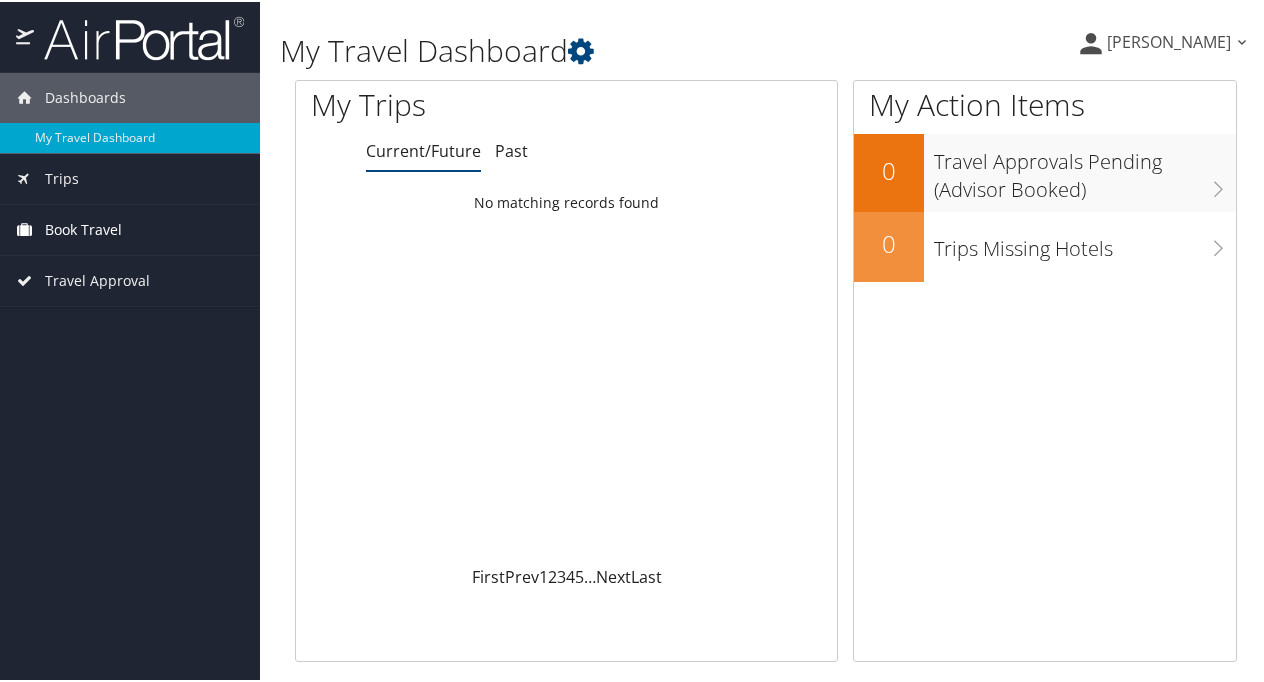 click on "Book Travel" at bounding box center (83, 228) 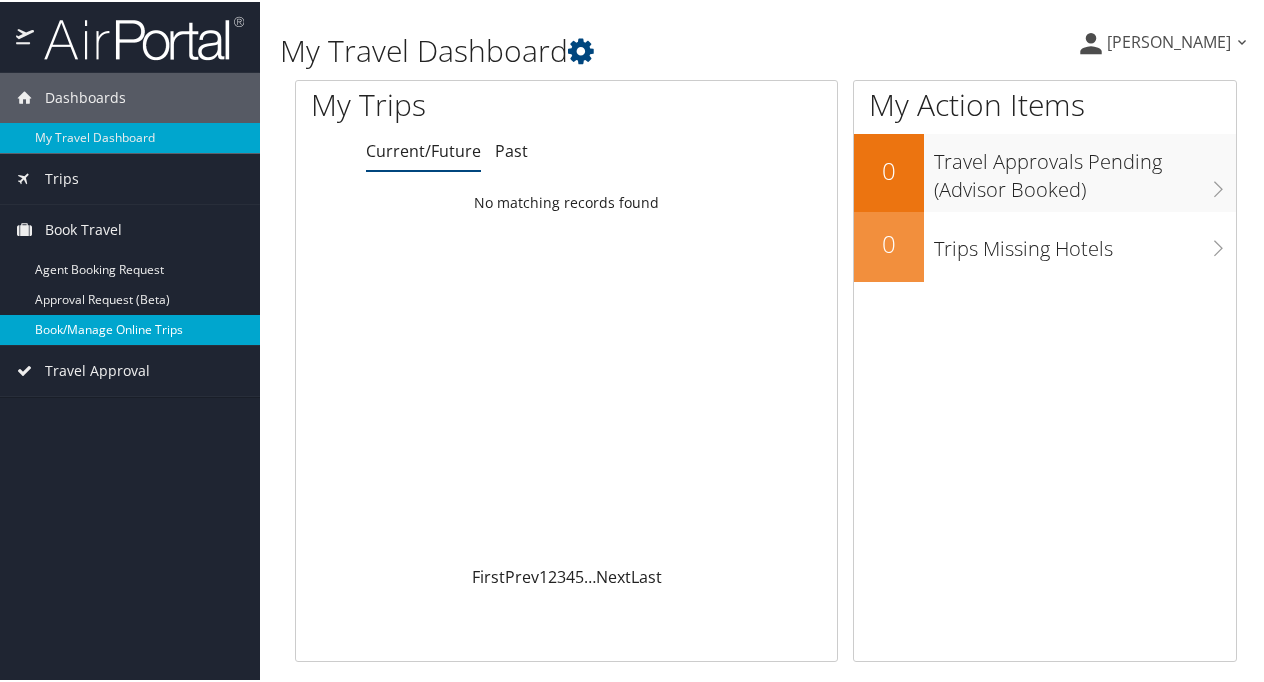 click on "Book/Manage Online Trips" at bounding box center [130, 328] 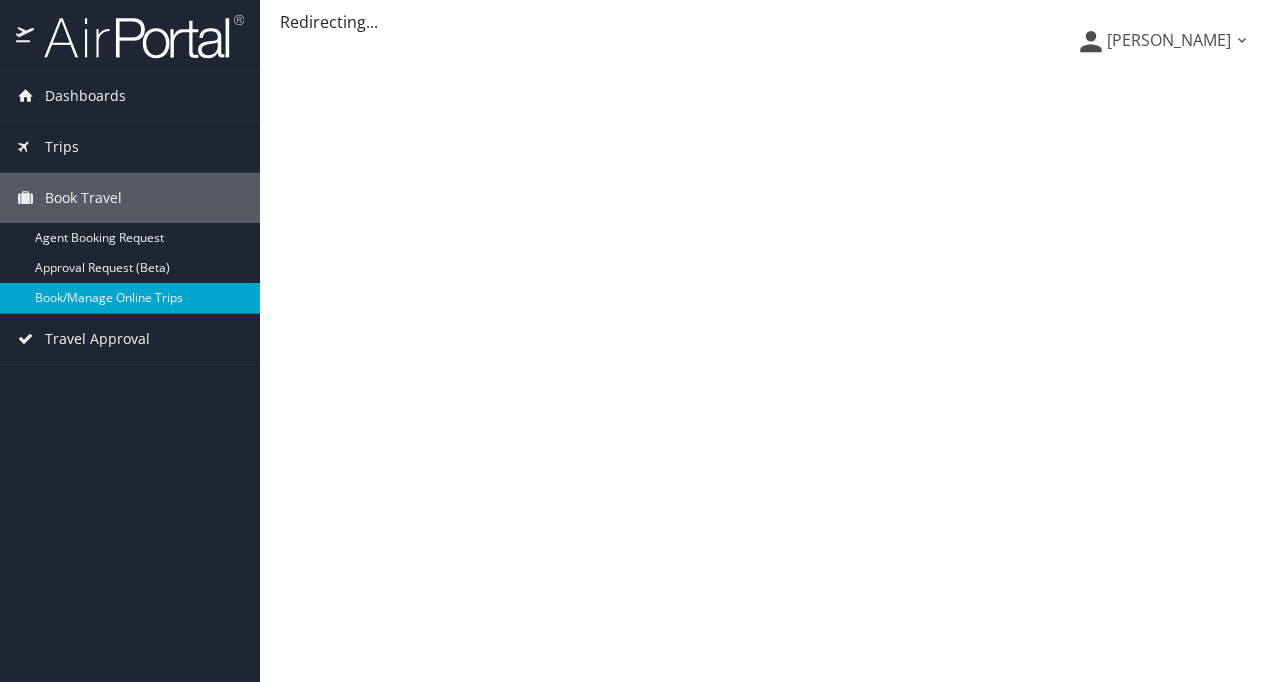 scroll, scrollTop: 0, scrollLeft: 0, axis: both 